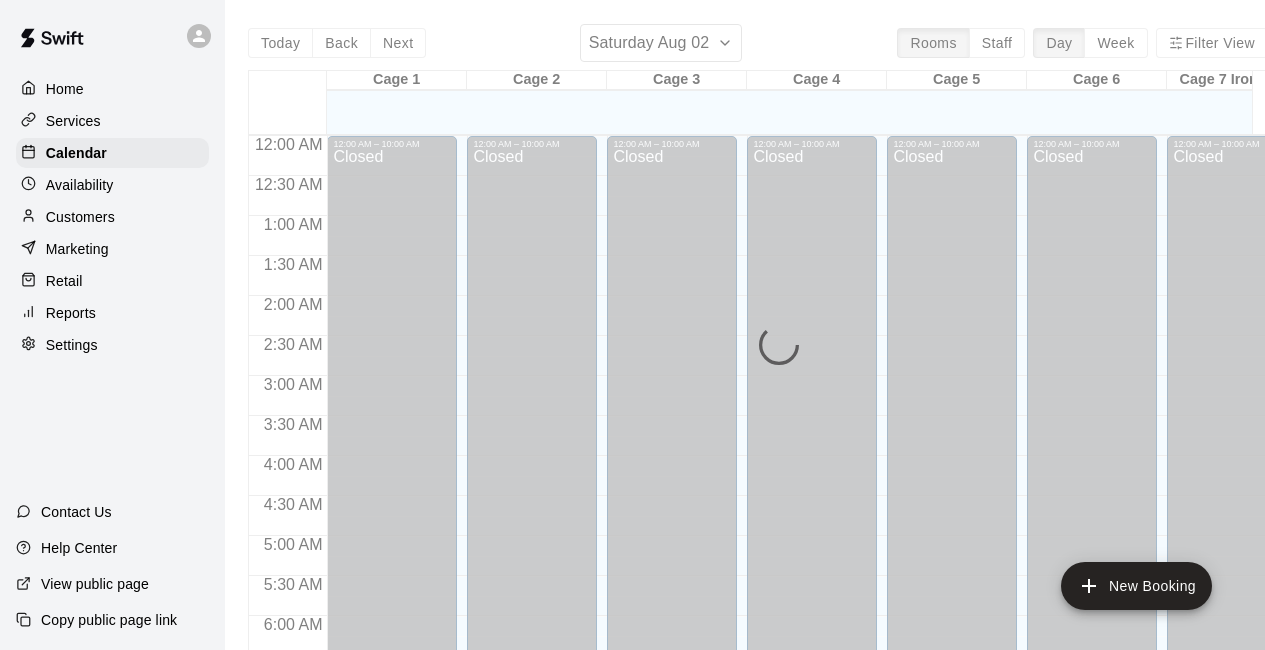 scroll, scrollTop: 0, scrollLeft: 0, axis: both 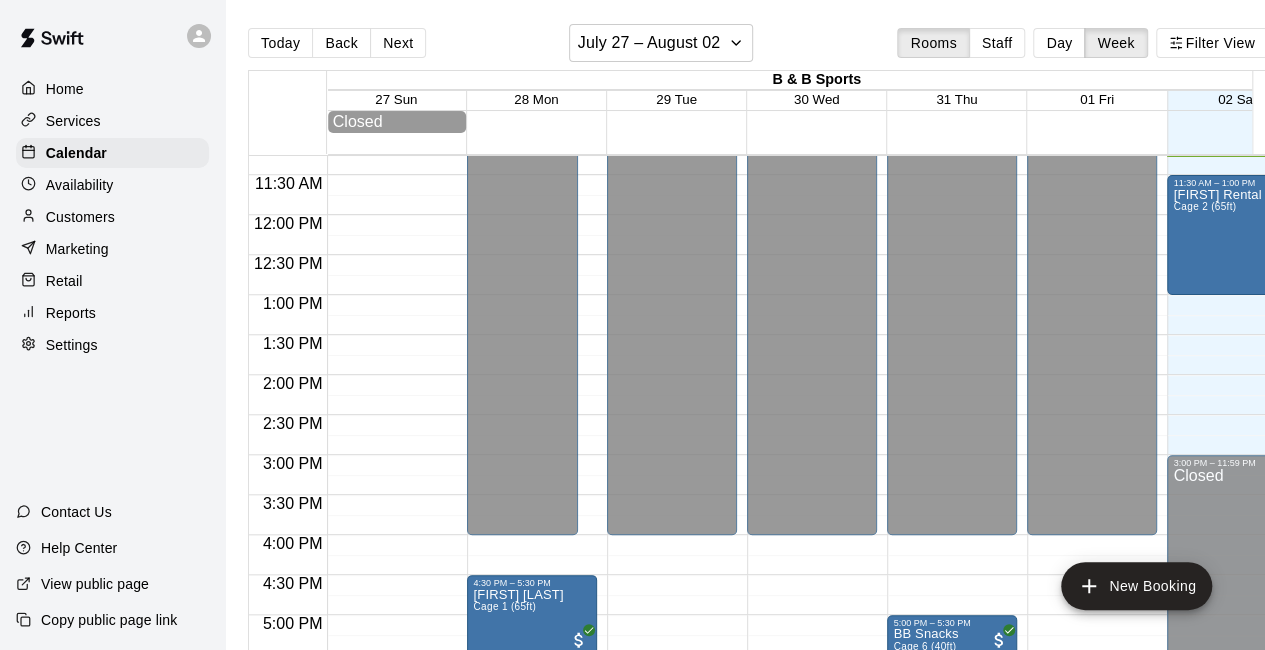 click on "Day" at bounding box center [1059, 43] 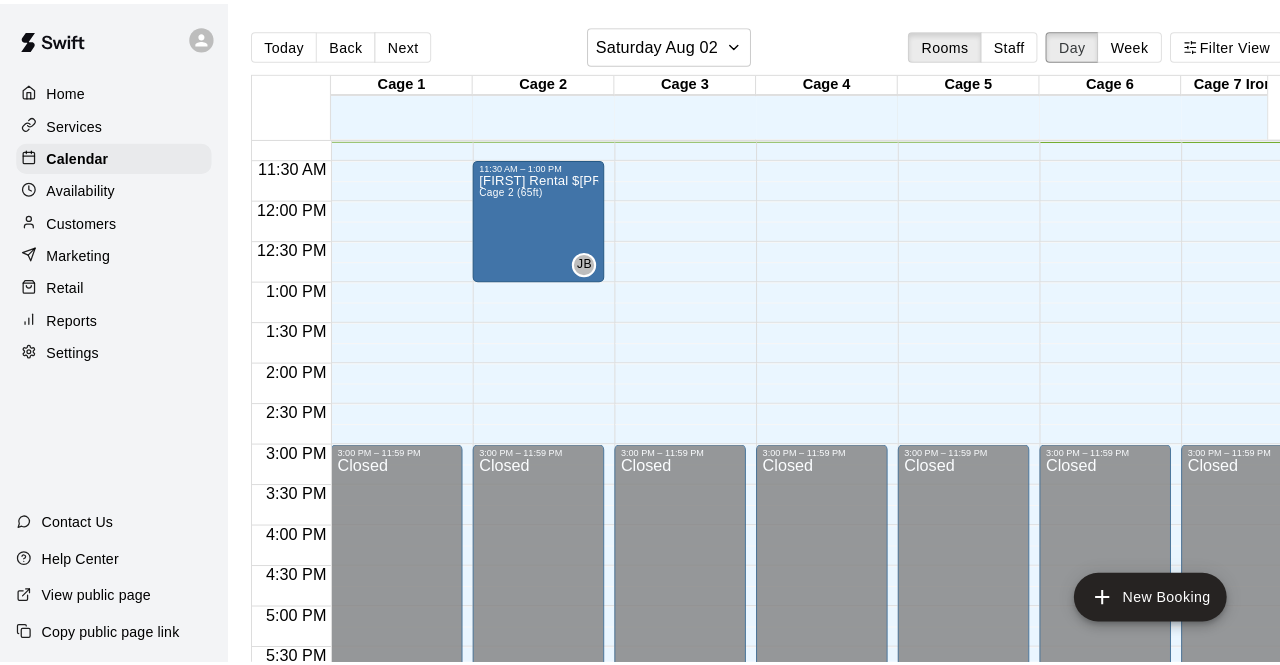 scroll, scrollTop: 873, scrollLeft: 0, axis: vertical 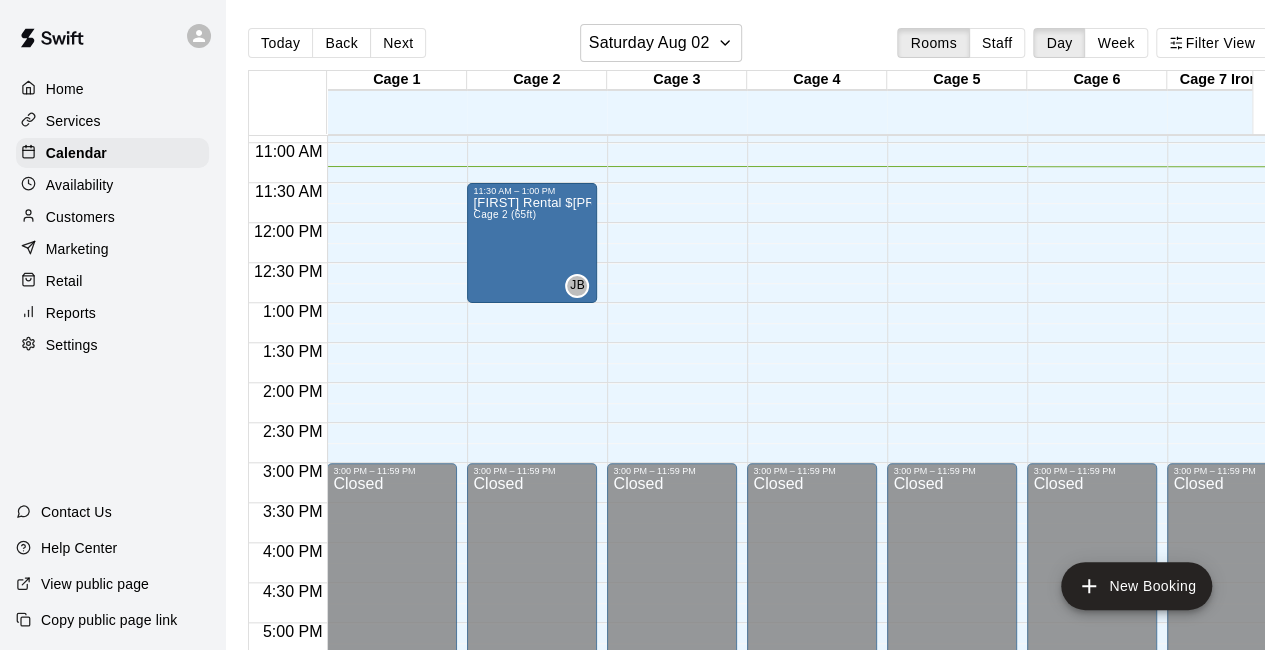 click on "12:00 AM – 10:00 AM Closed 3:00 PM – 11:59 PM Closed" at bounding box center (812, 223) 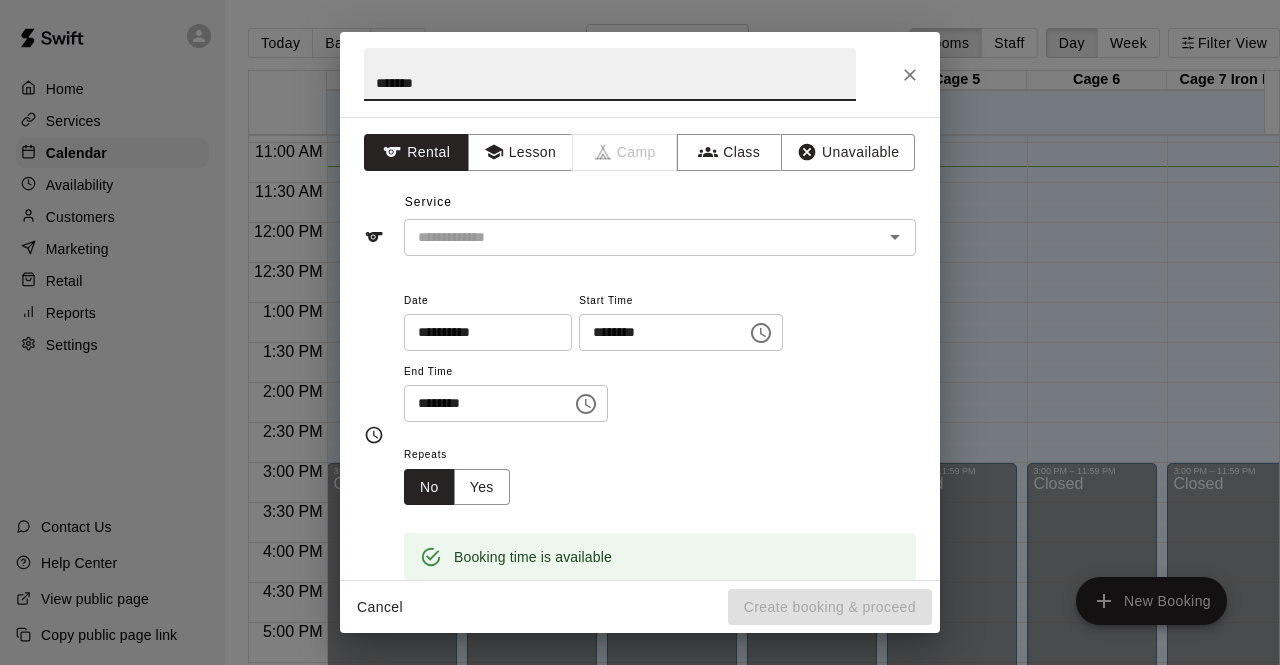 type on "******" 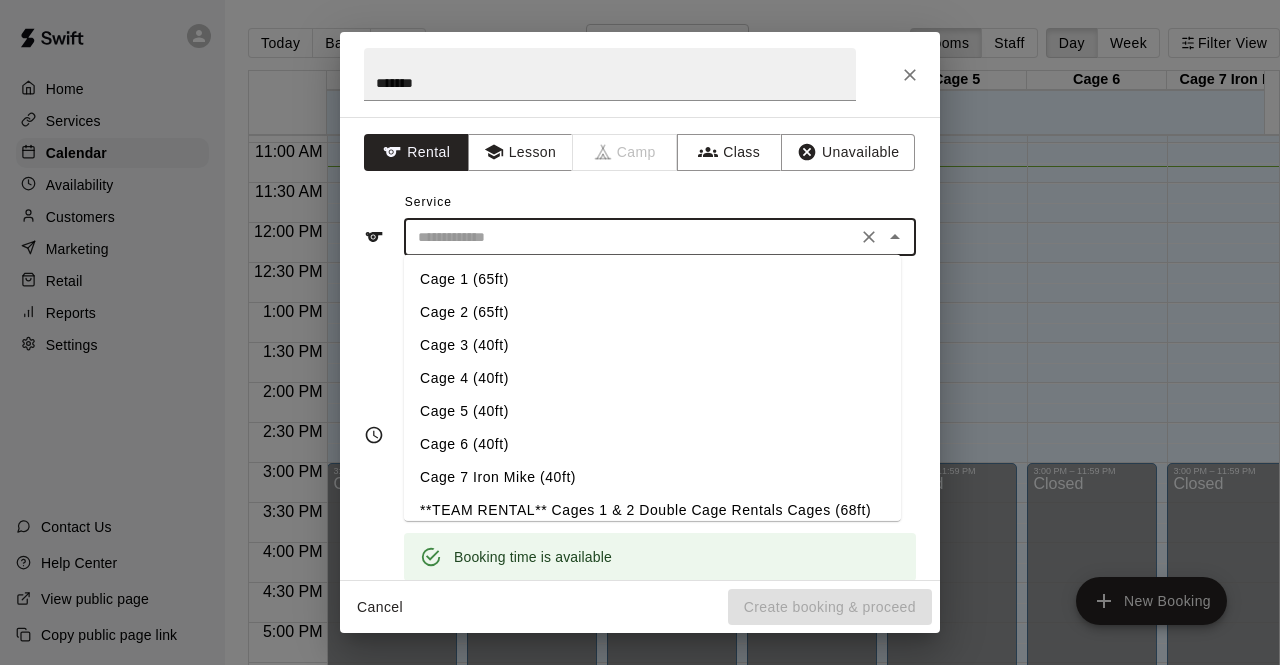 click on "Cage 3 (40ft)" at bounding box center [652, 345] 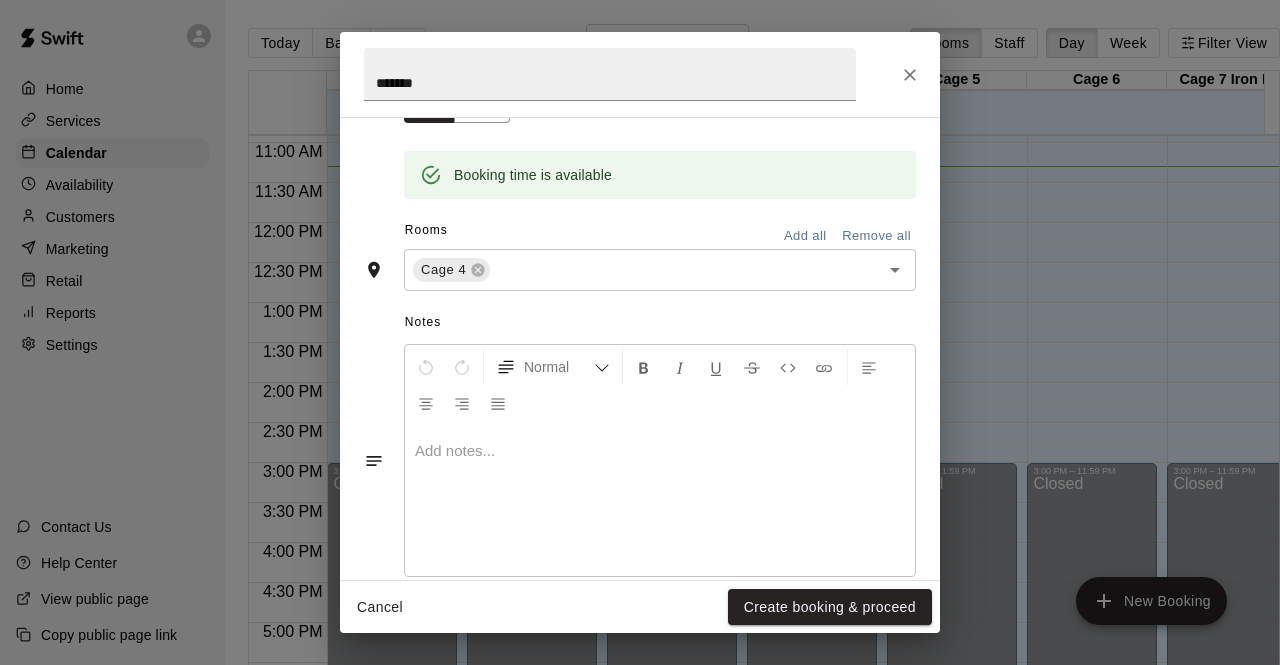 scroll, scrollTop: 383, scrollLeft: 0, axis: vertical 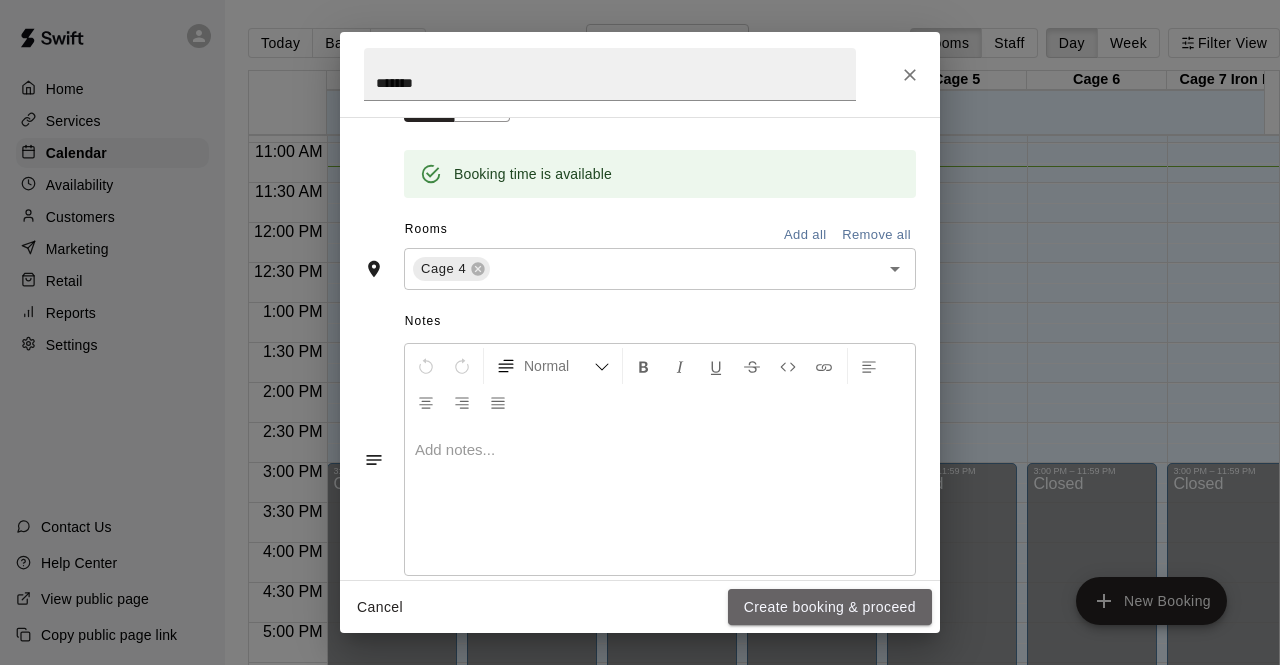 drag, startPoint x: 760, startPoint y: 607, endPoint x: 739, endPoint y: 602, distance: 21.587032 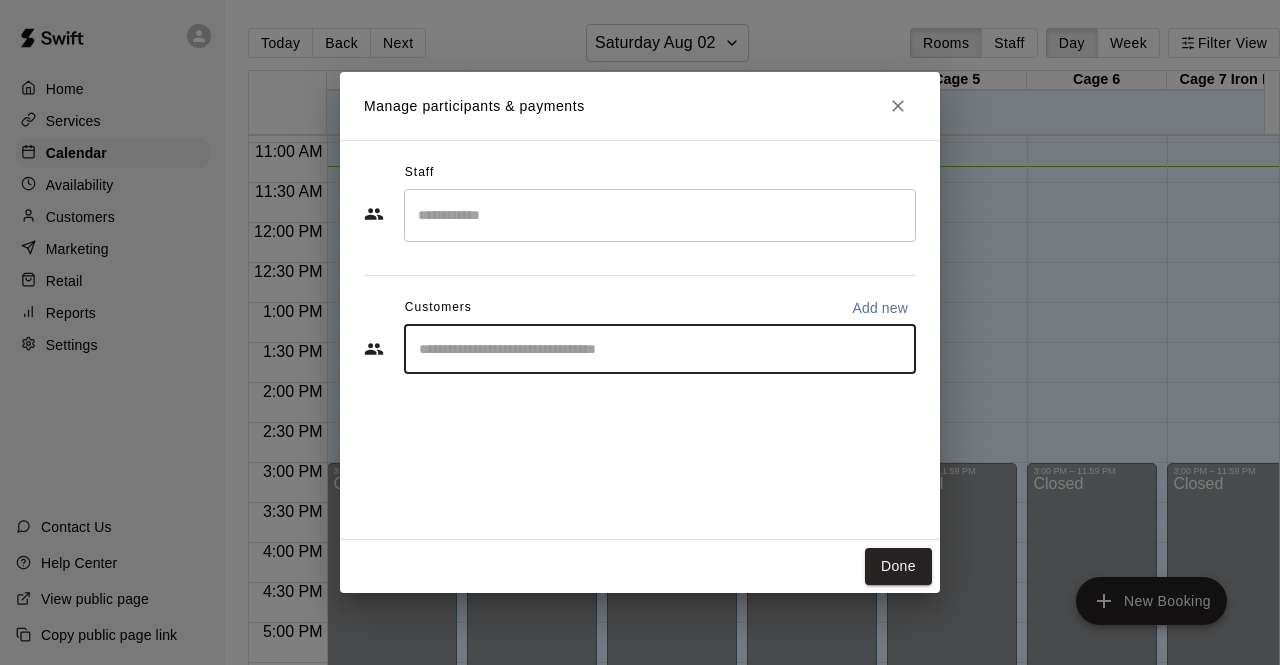 click at bounding box center [660, 349] 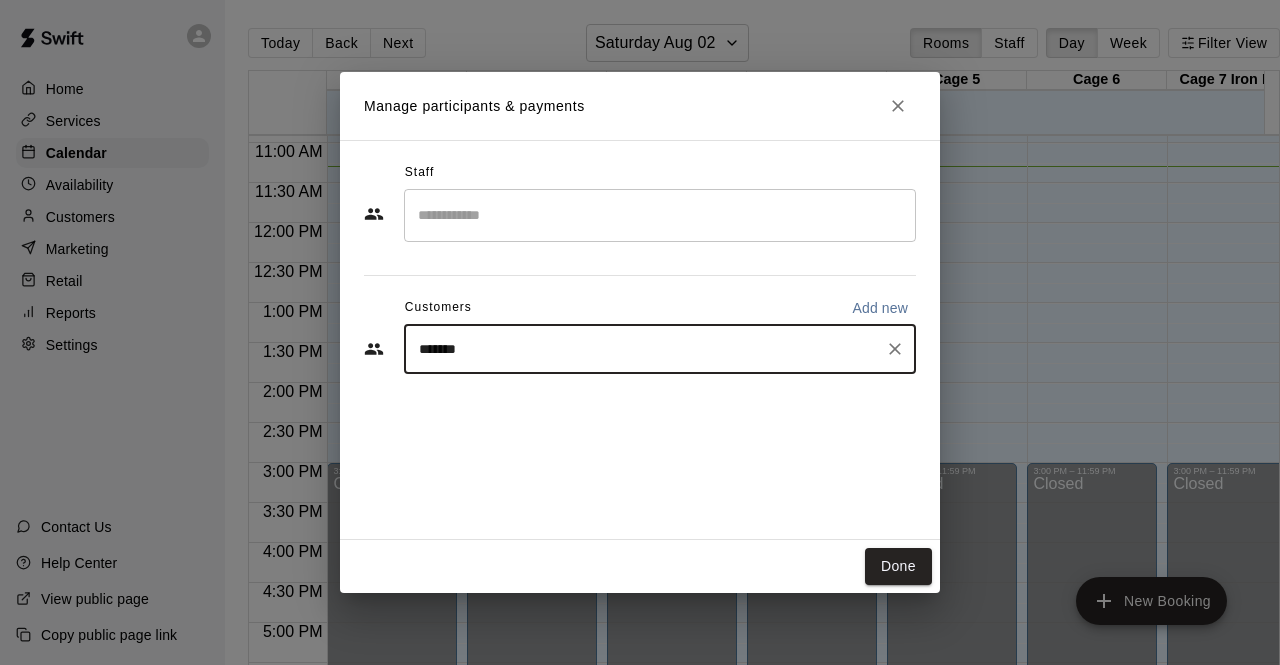 type on "*******" 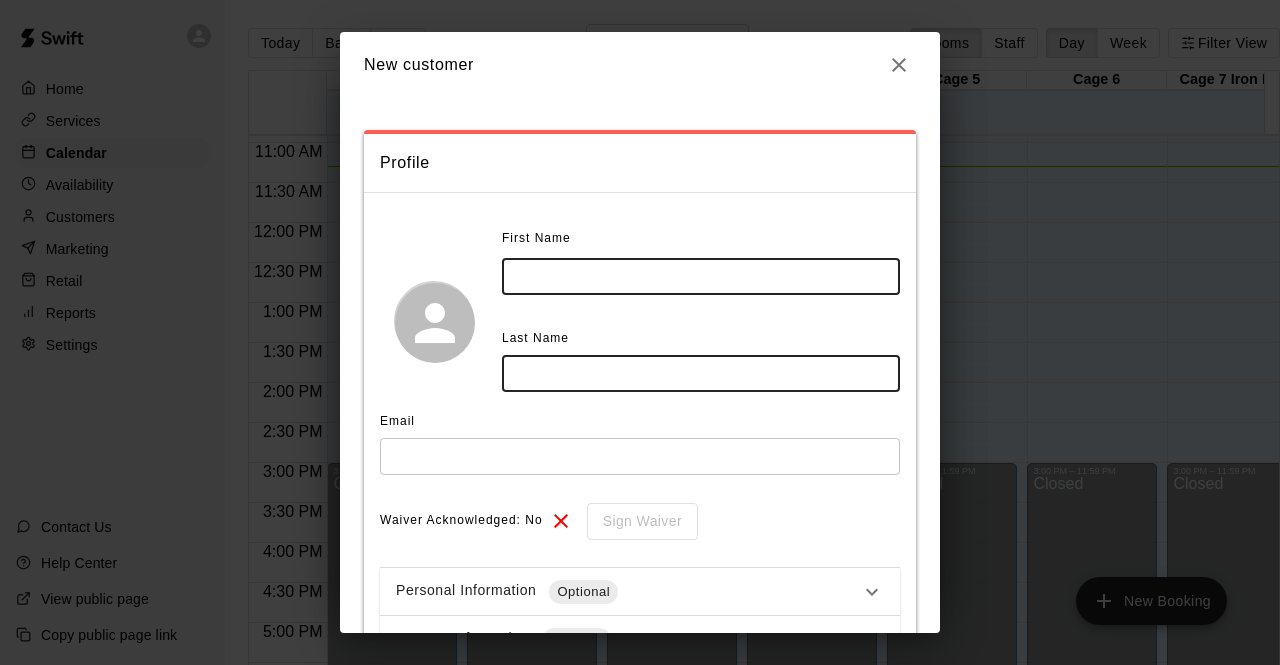 click at bounding box center [701, 276] 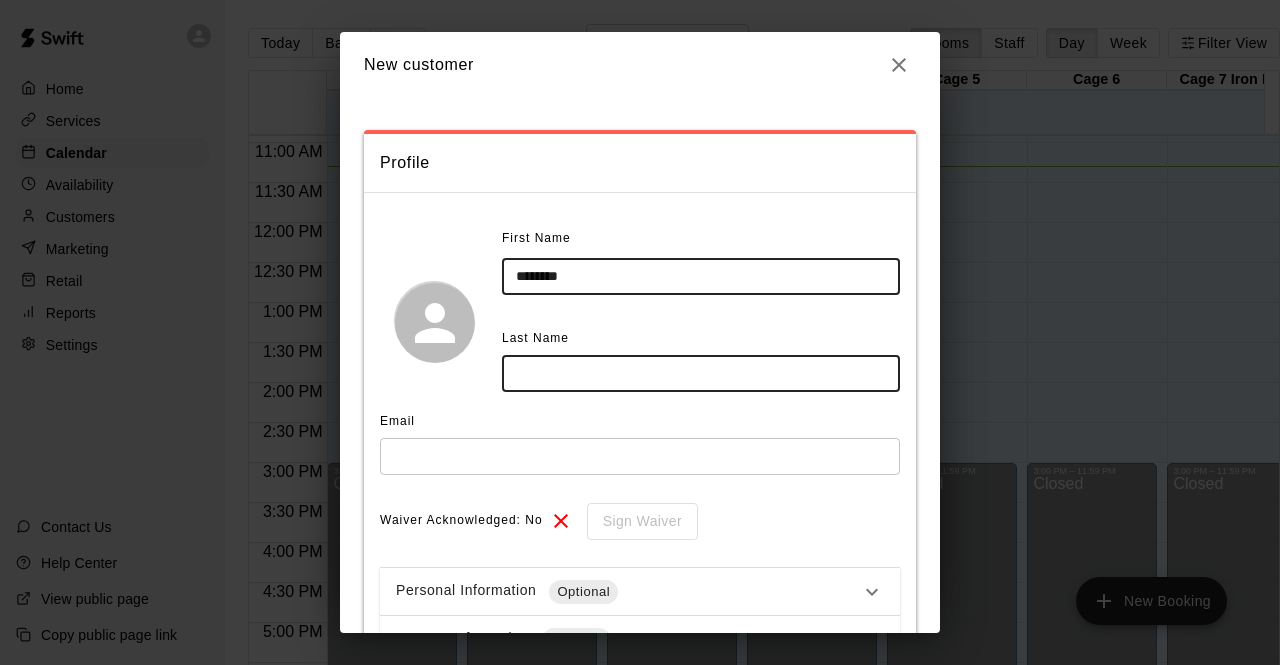 type on "*******" 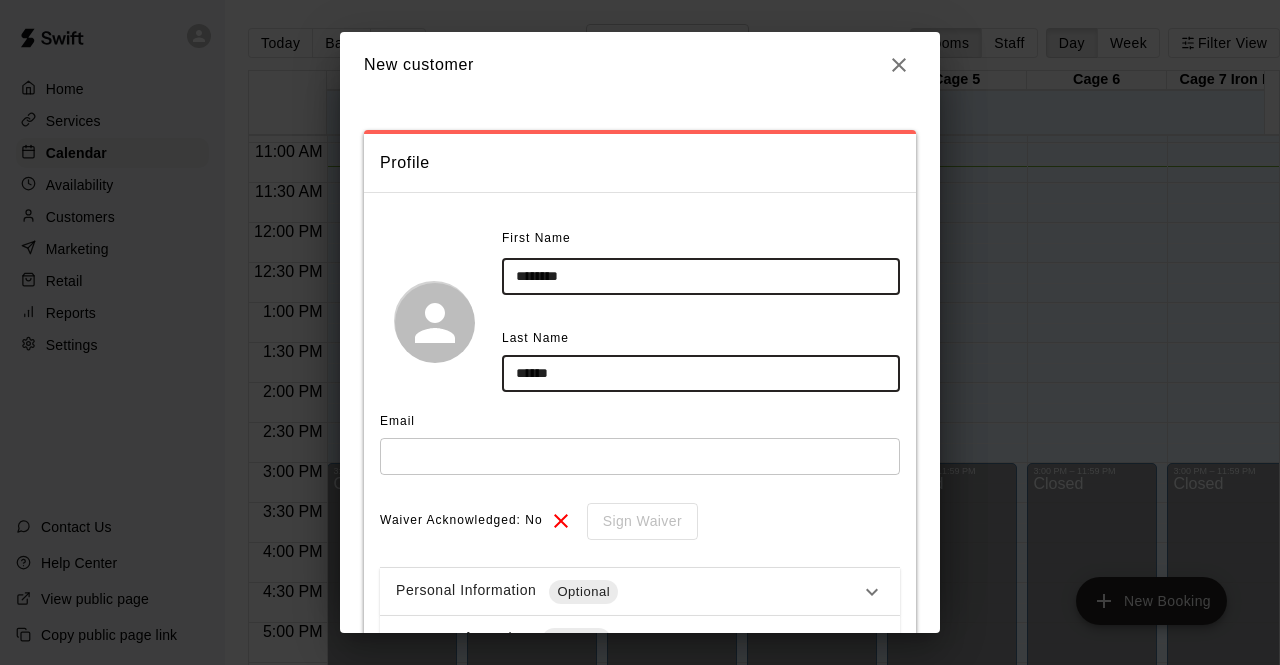 type on "******" 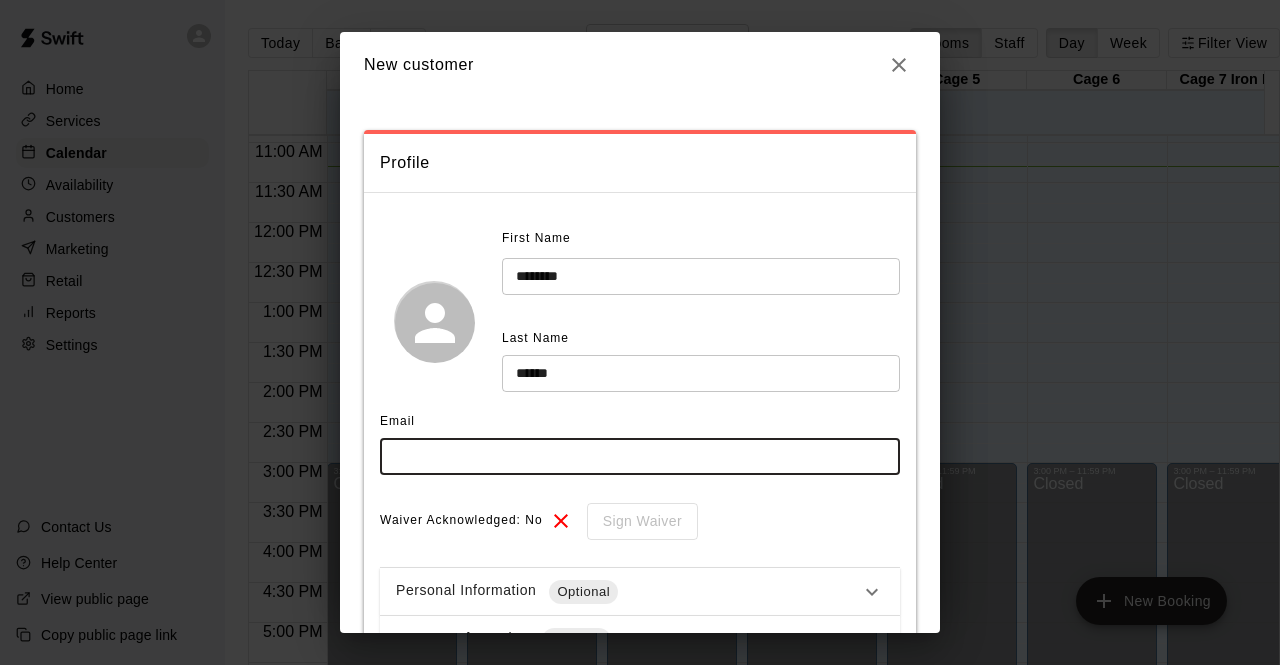 click at bounding box center (640, 456) 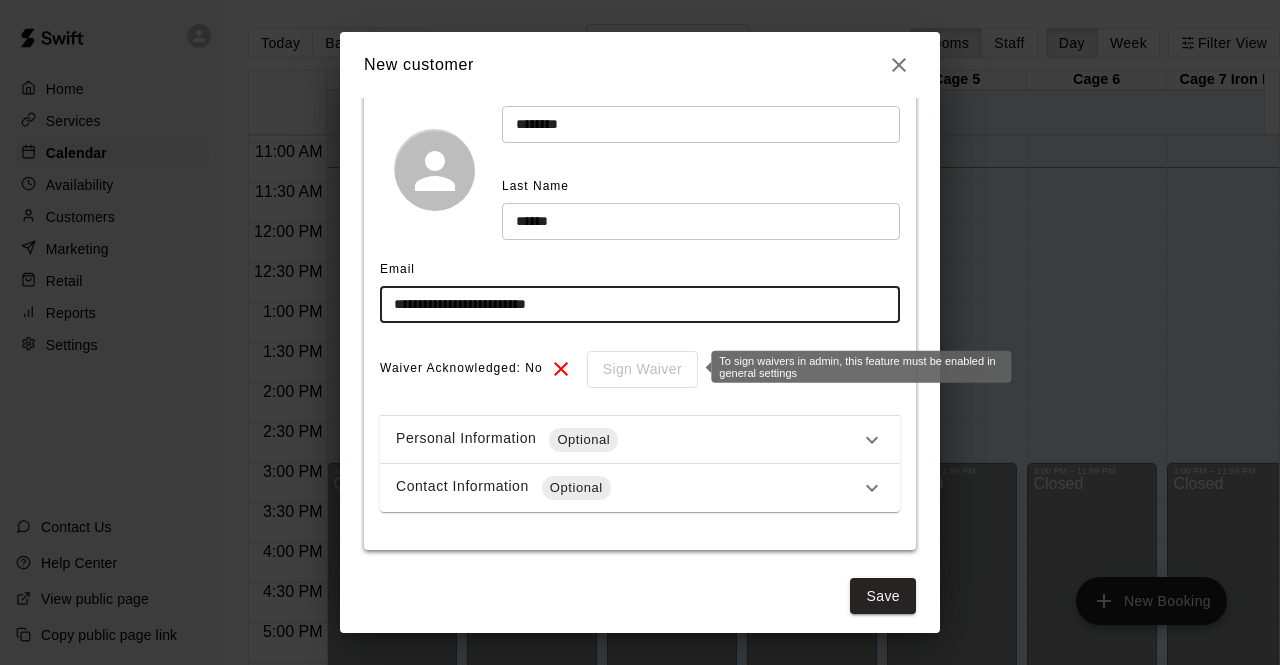 scroll, scrollTop: 154, scrollLeft: 0, axis: vertical 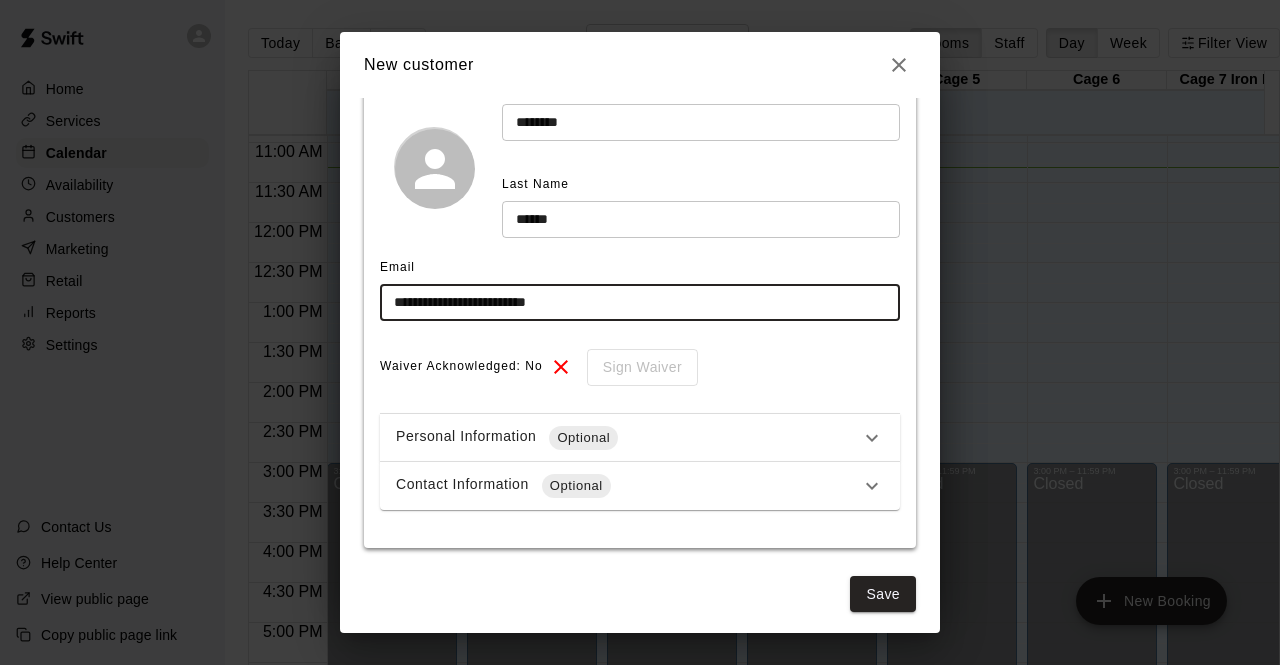 type on "**********" 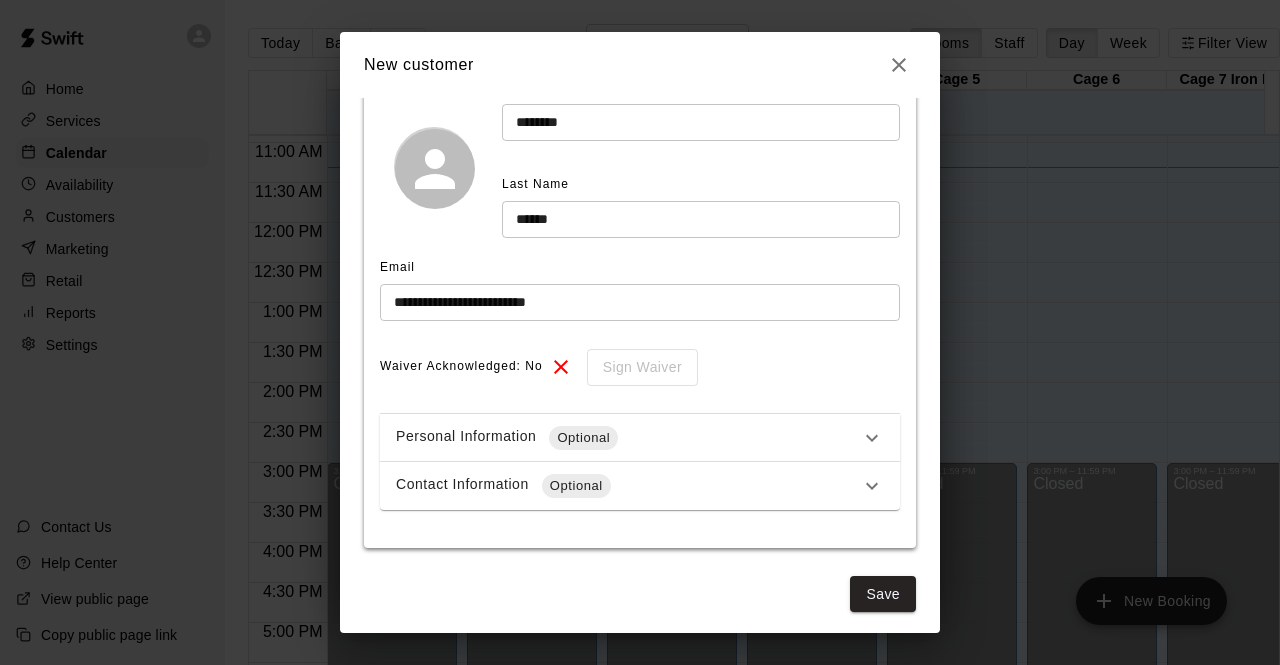 click on "Save" at bounding box center (640, 594) 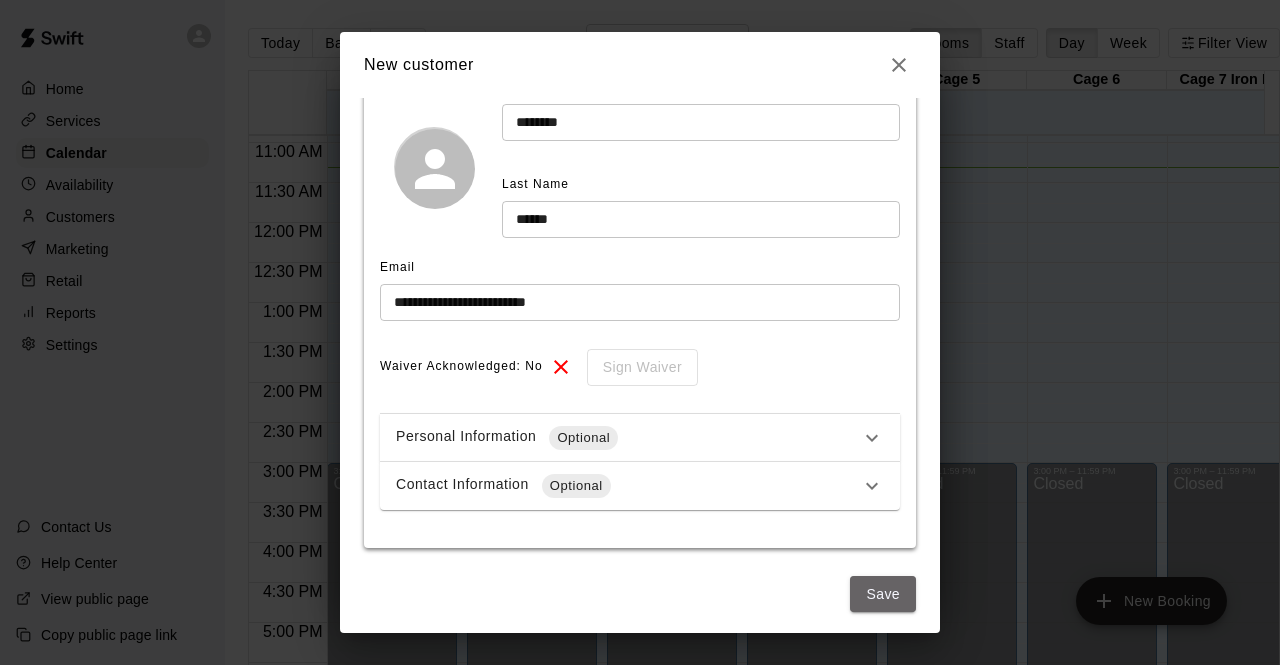 click on "Save" at bounding box center (883, 594) 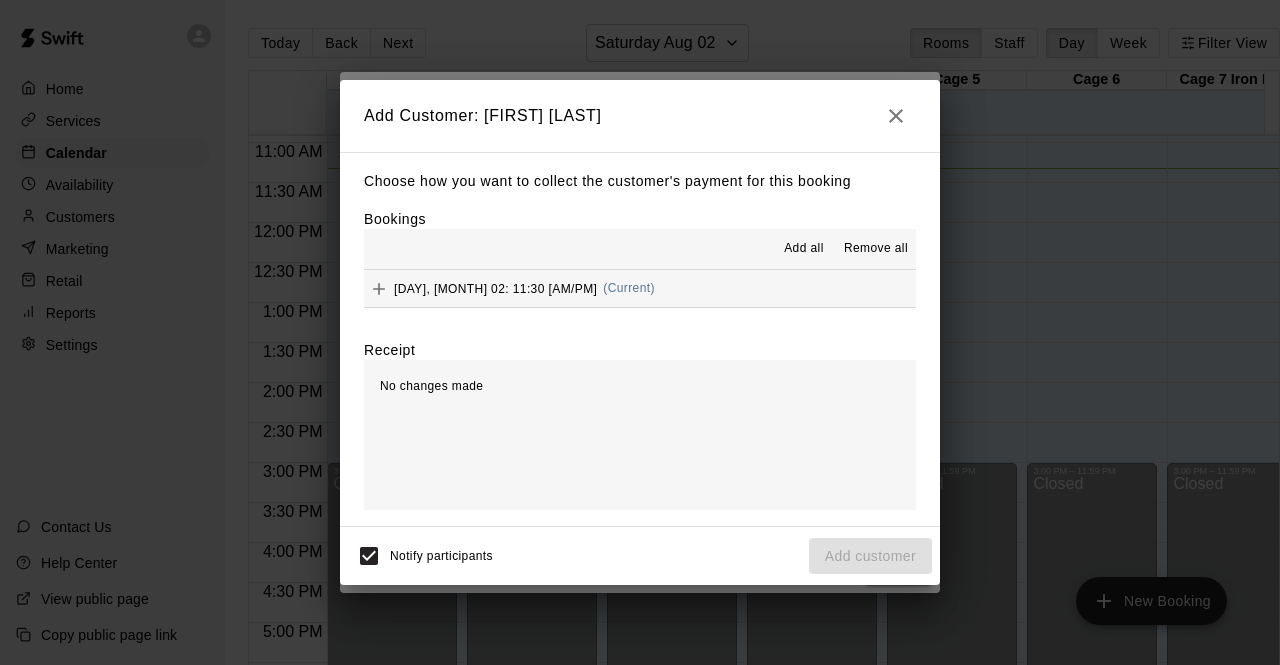 click on "Add all" at bounding box center (804, 249) 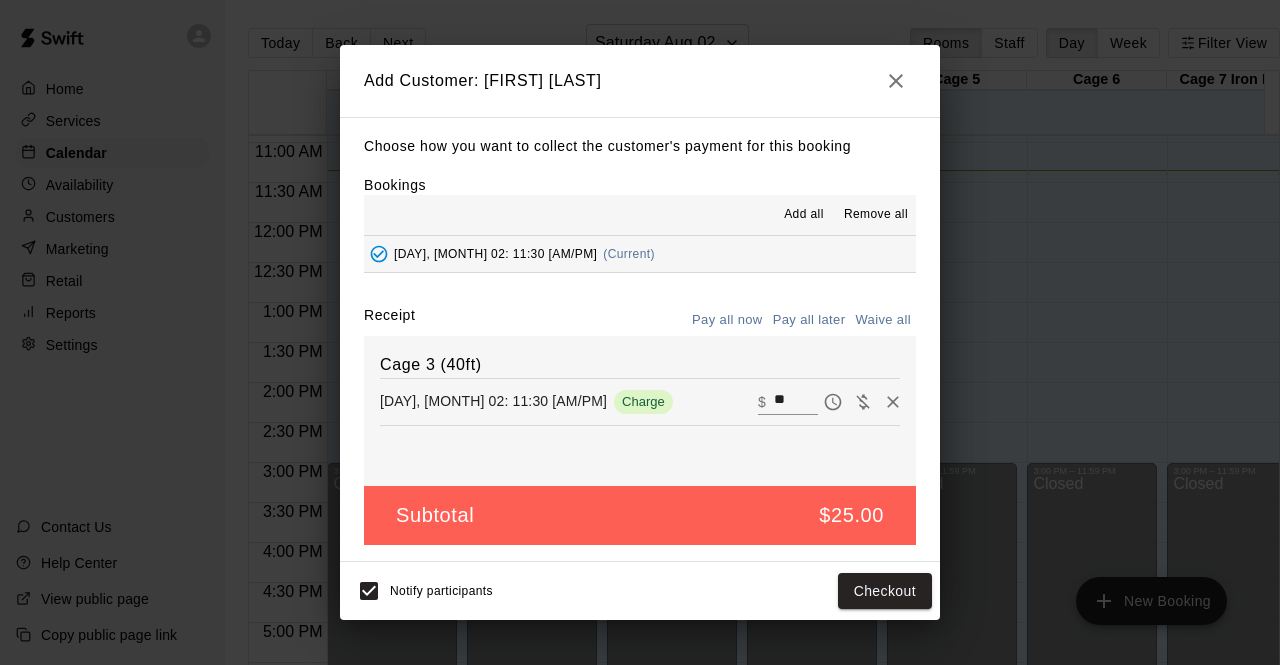 click on "Checkout" at bounding box center (885, 591) 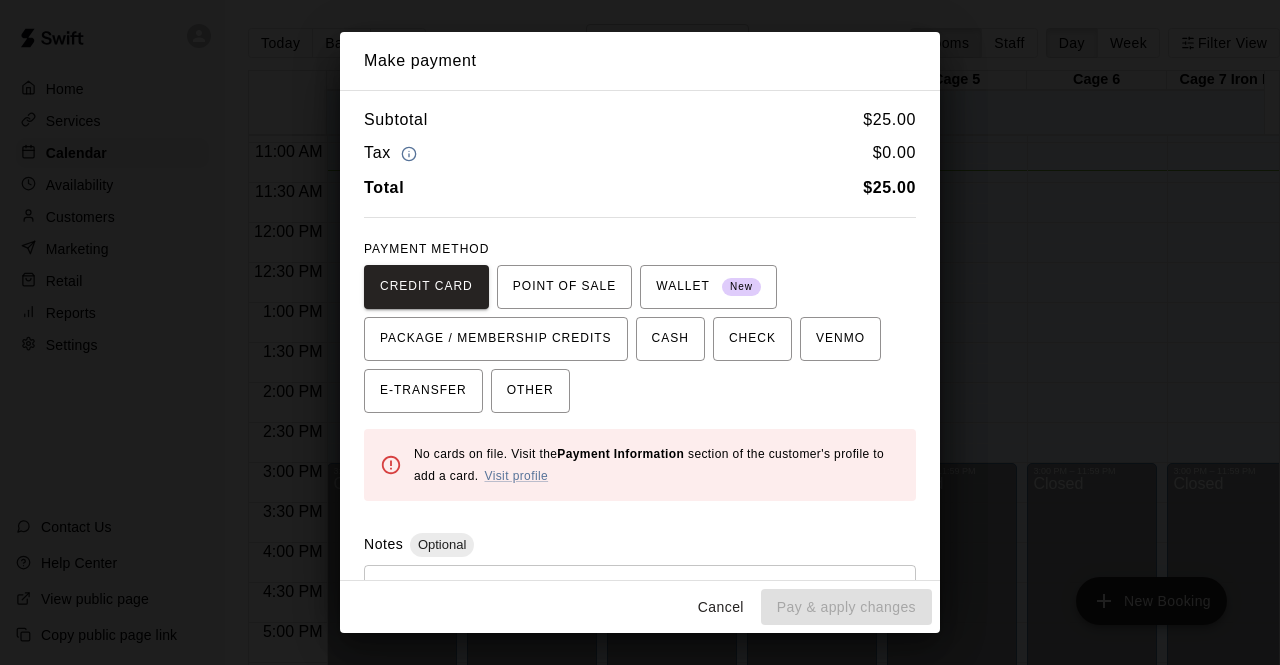 click on "POINT OF SALE" at bounding box center [564, 287] 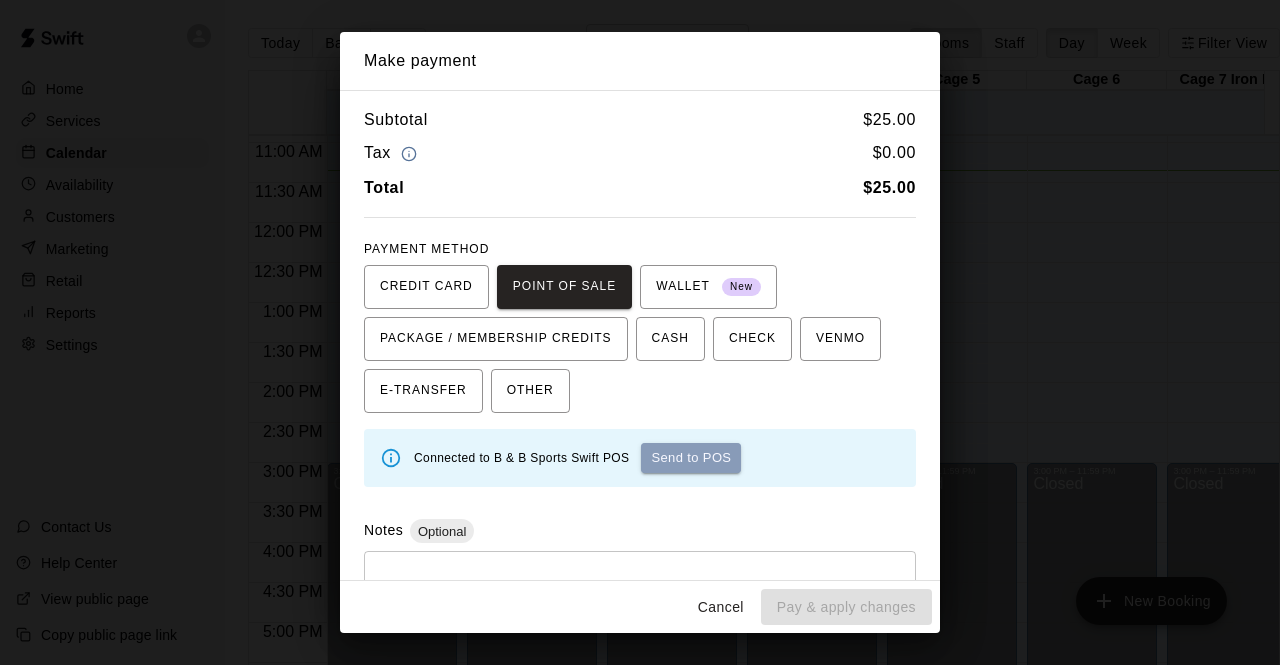 click on "Send to POS" at bounding box center [691, 458] 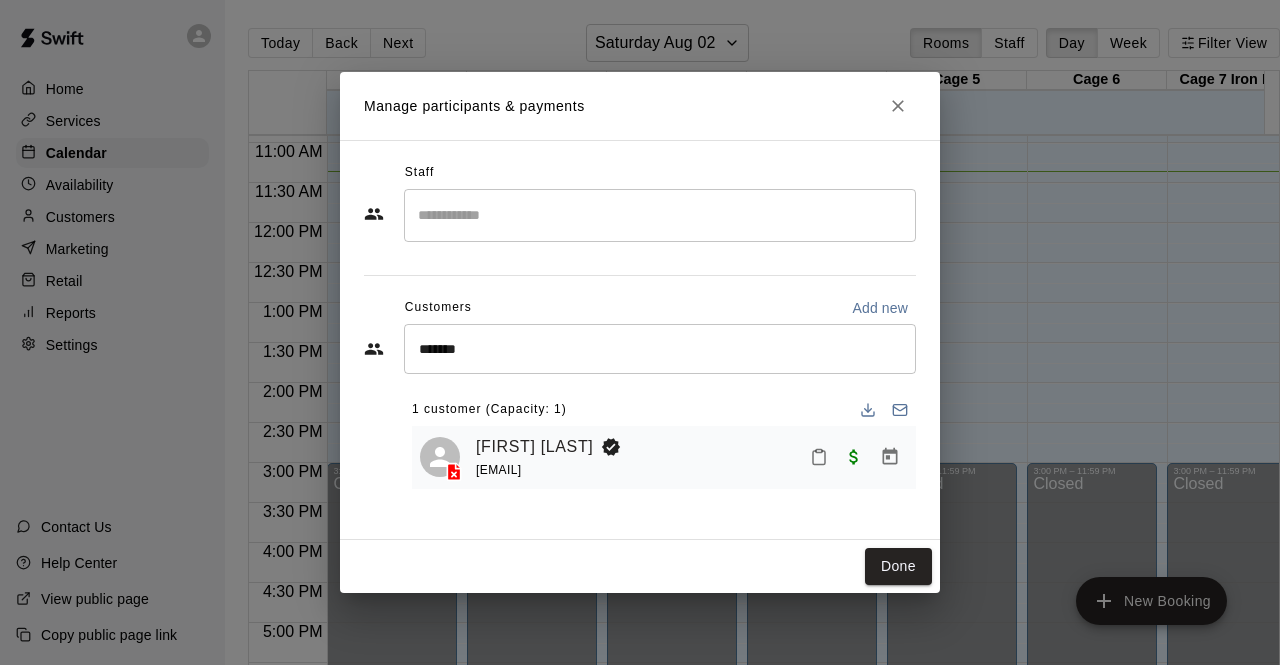 click on "Done" at bounding box center (898, 566) 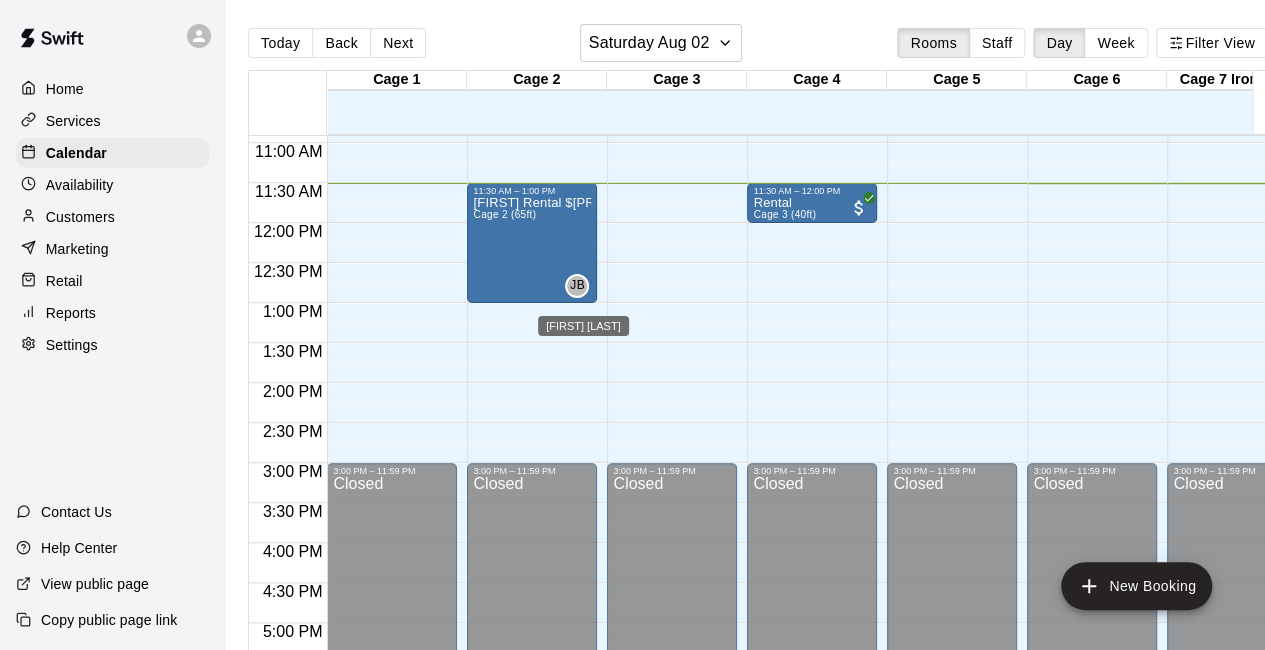 click on "JB" at bounding box center (577, 286) 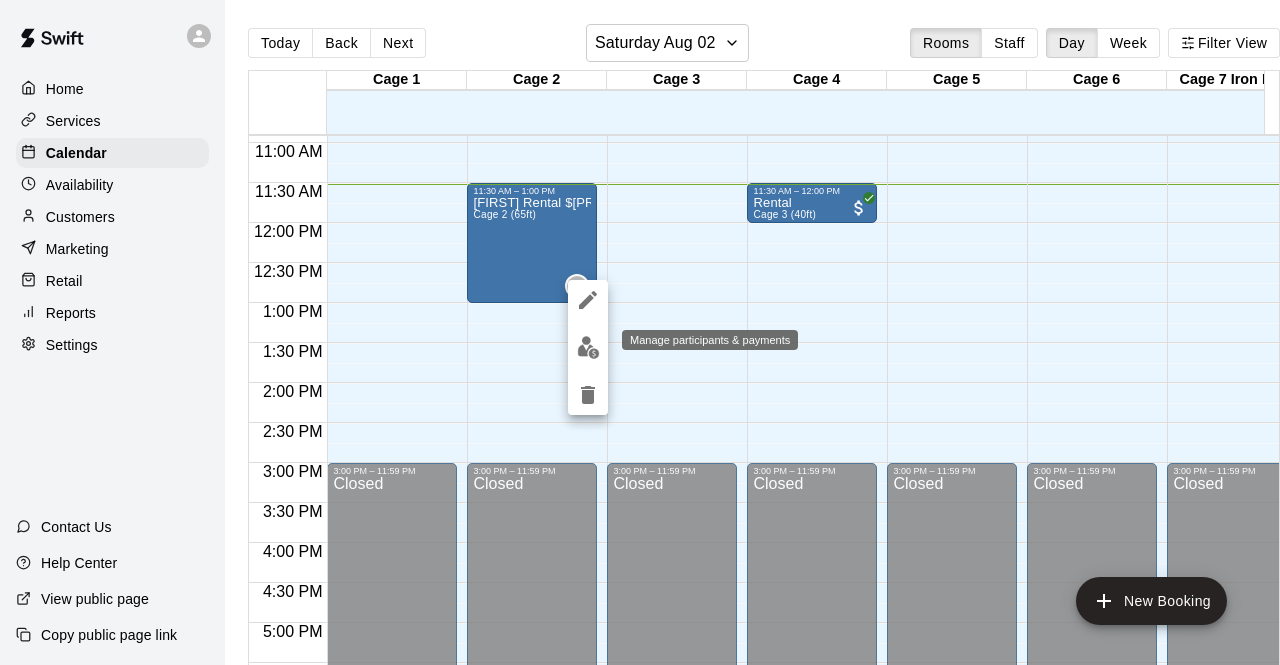 click at bounding box center (588, 347) 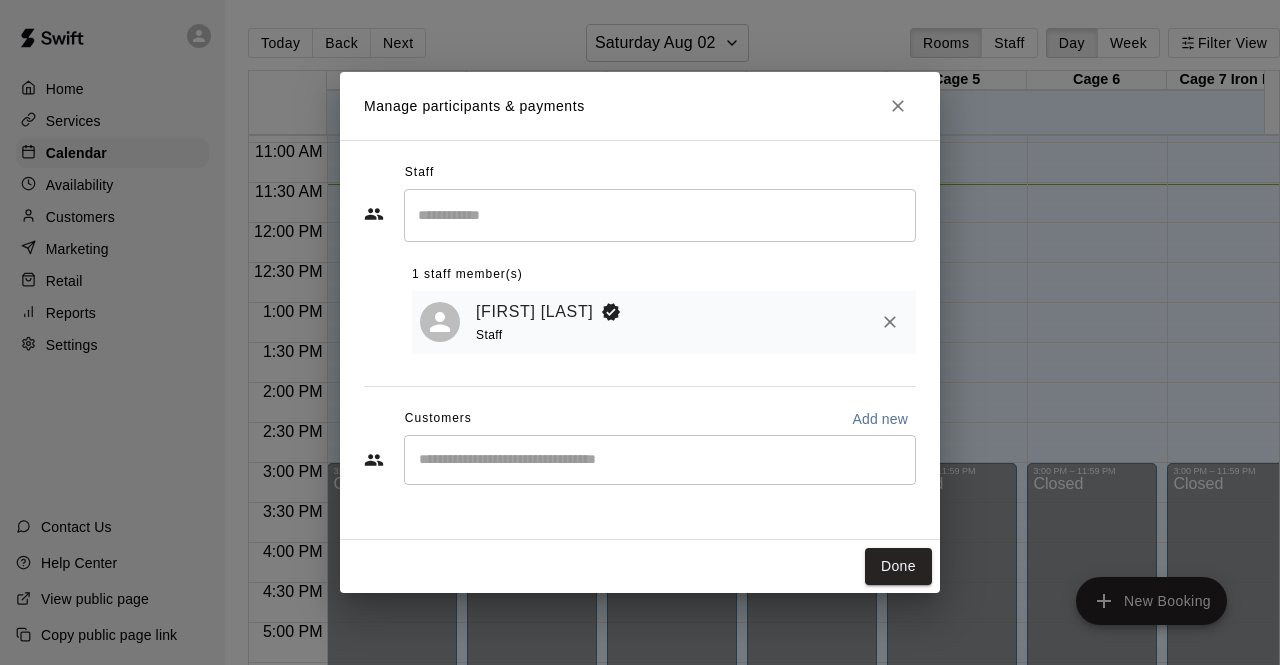 click at bounding box center (660, 460) 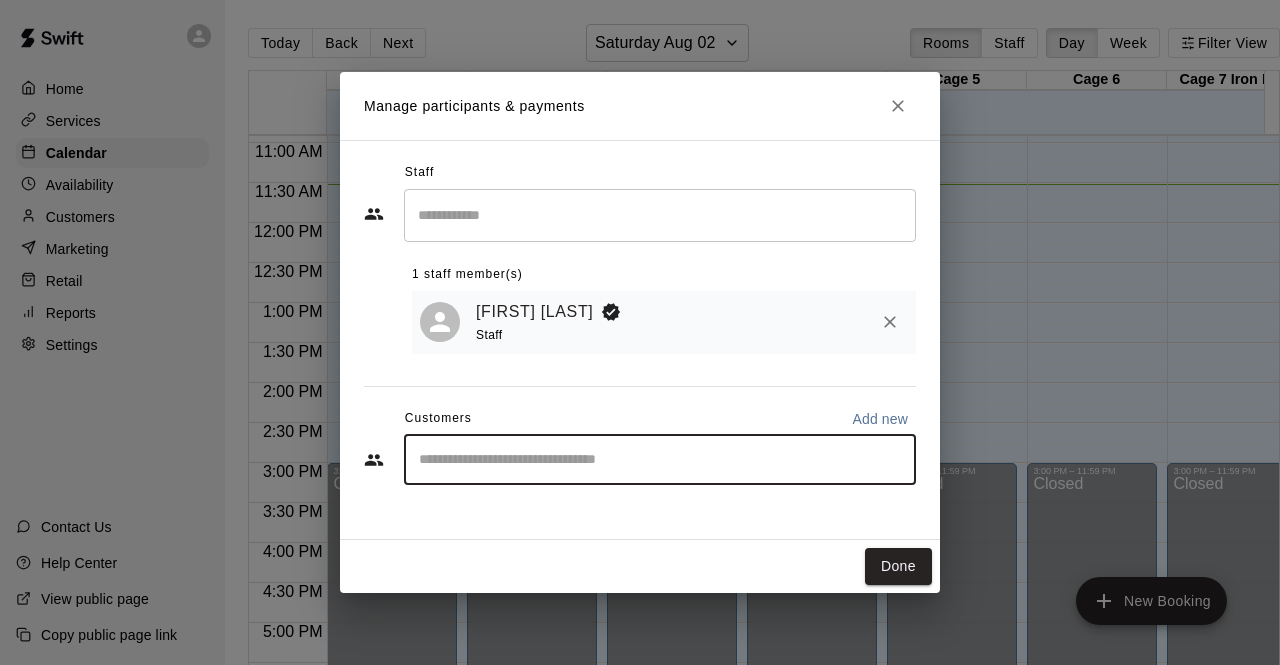 click on "Add new" at bounding box center (880, 419) 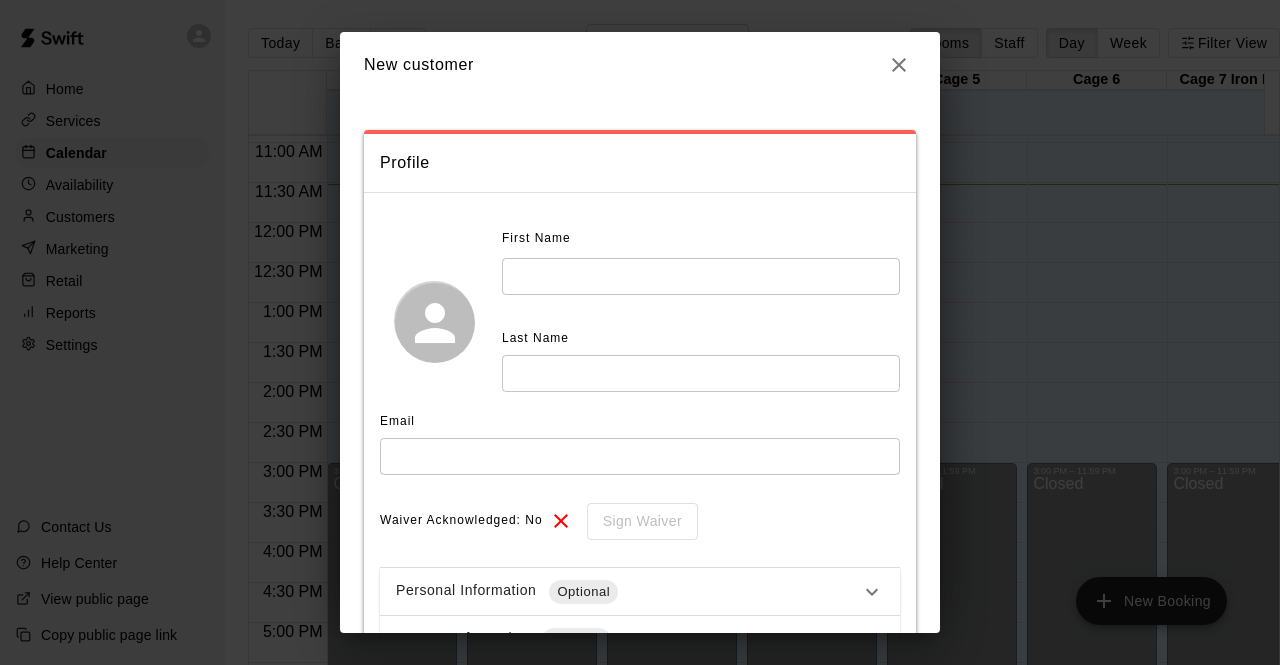 click at bounding box center [701, 276] 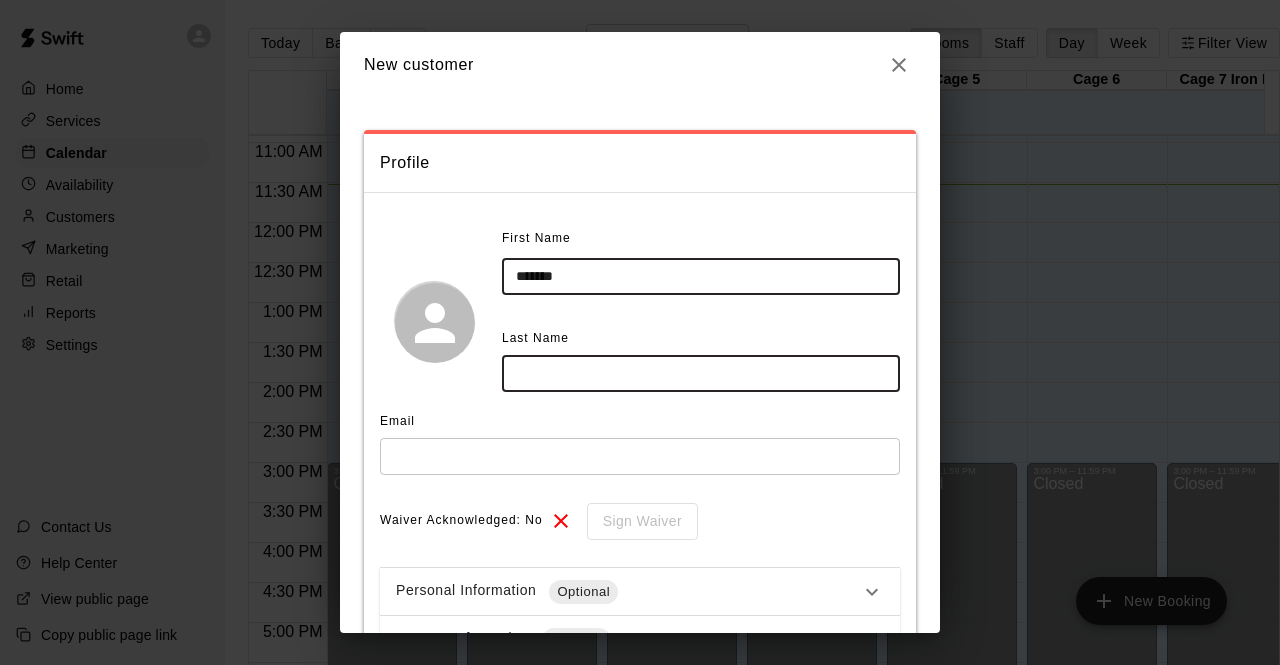 type on "*******" 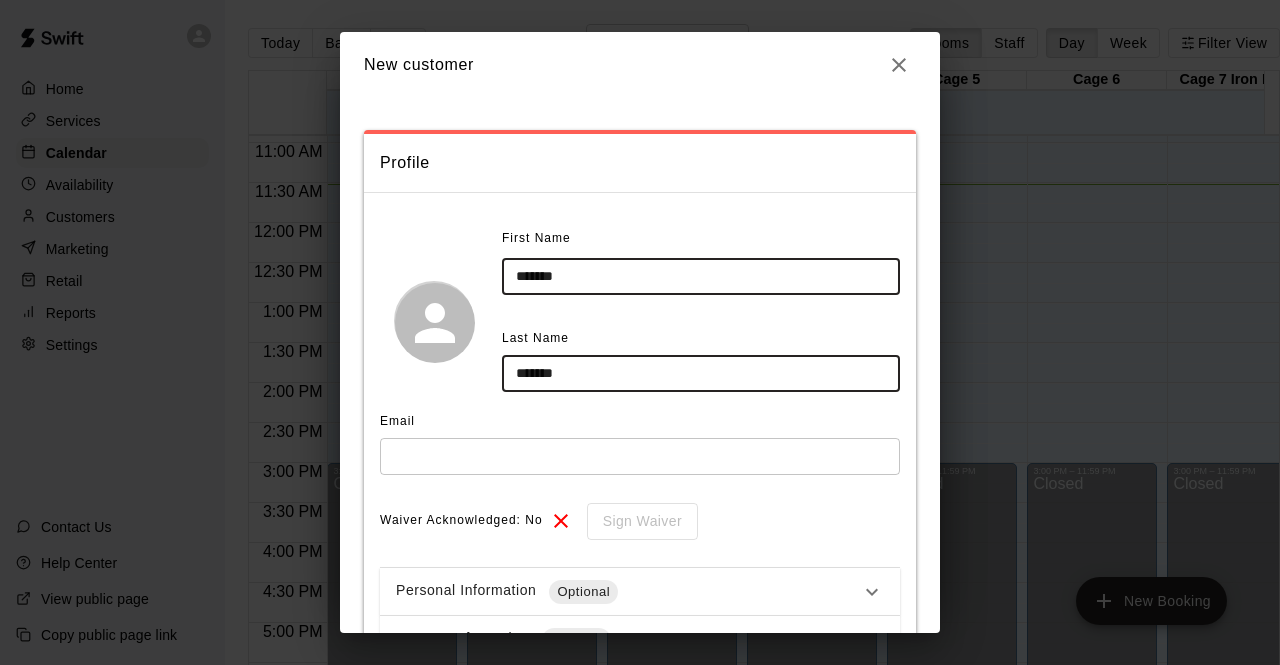 type on "******" 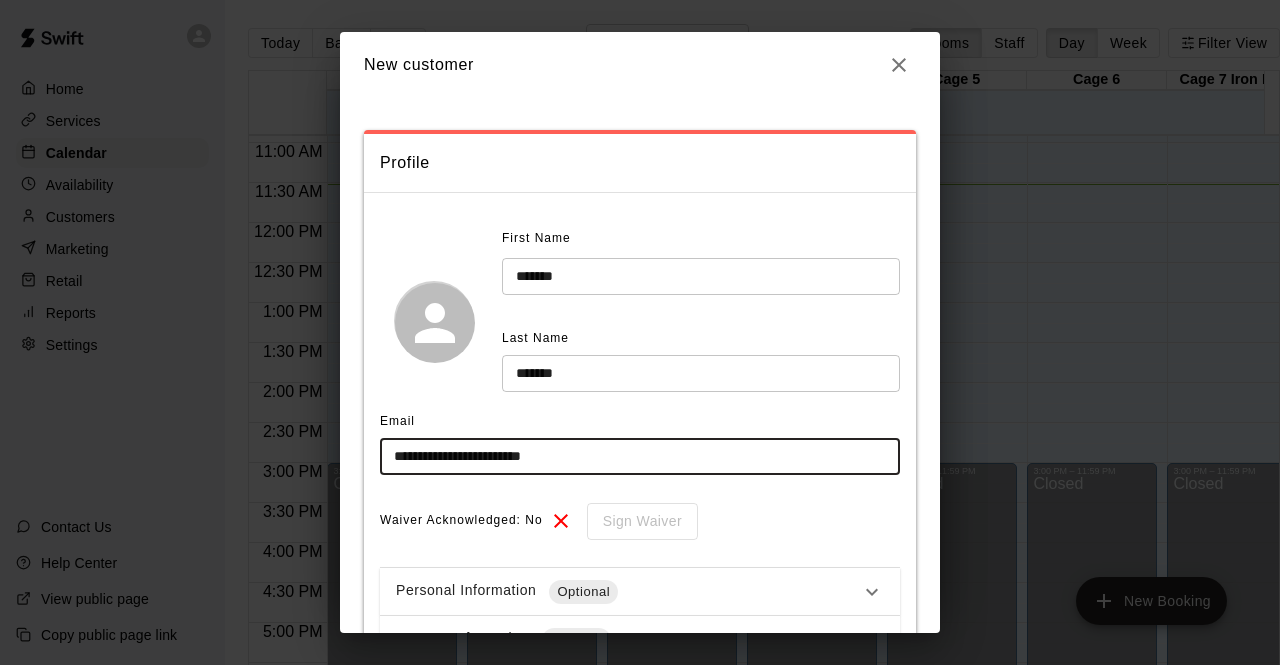 scroll, scrollTop: 160, scrollLeft: 0, axis: vertical 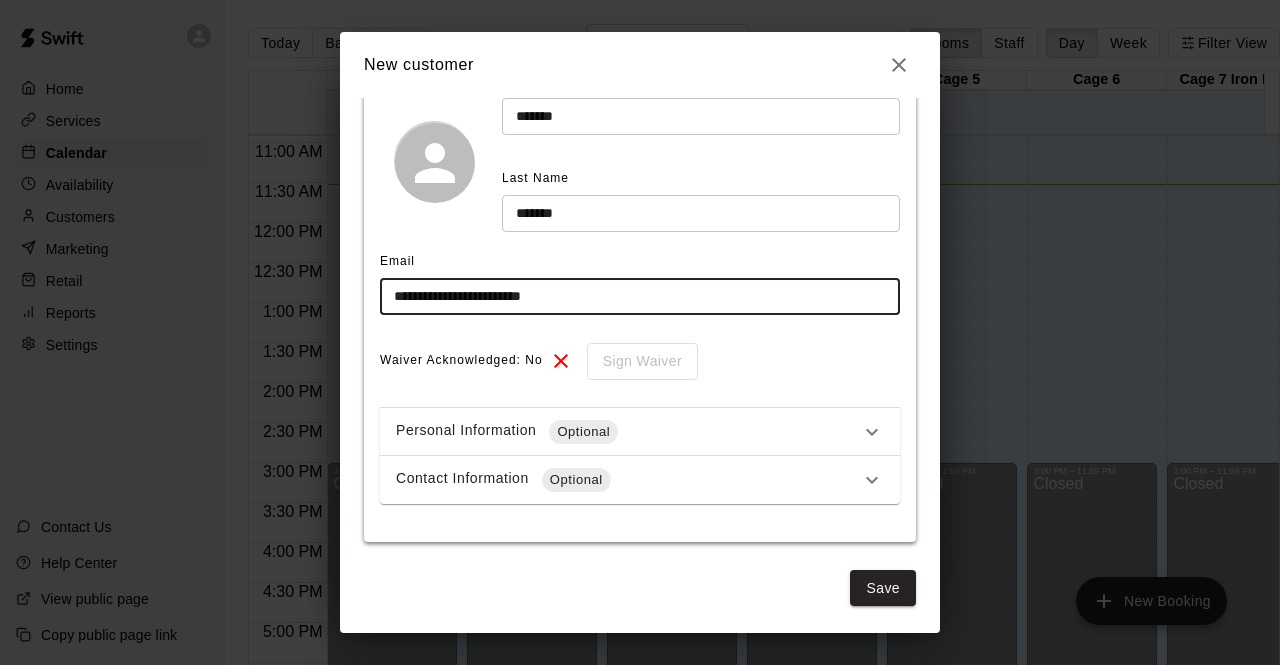 type on "**********" 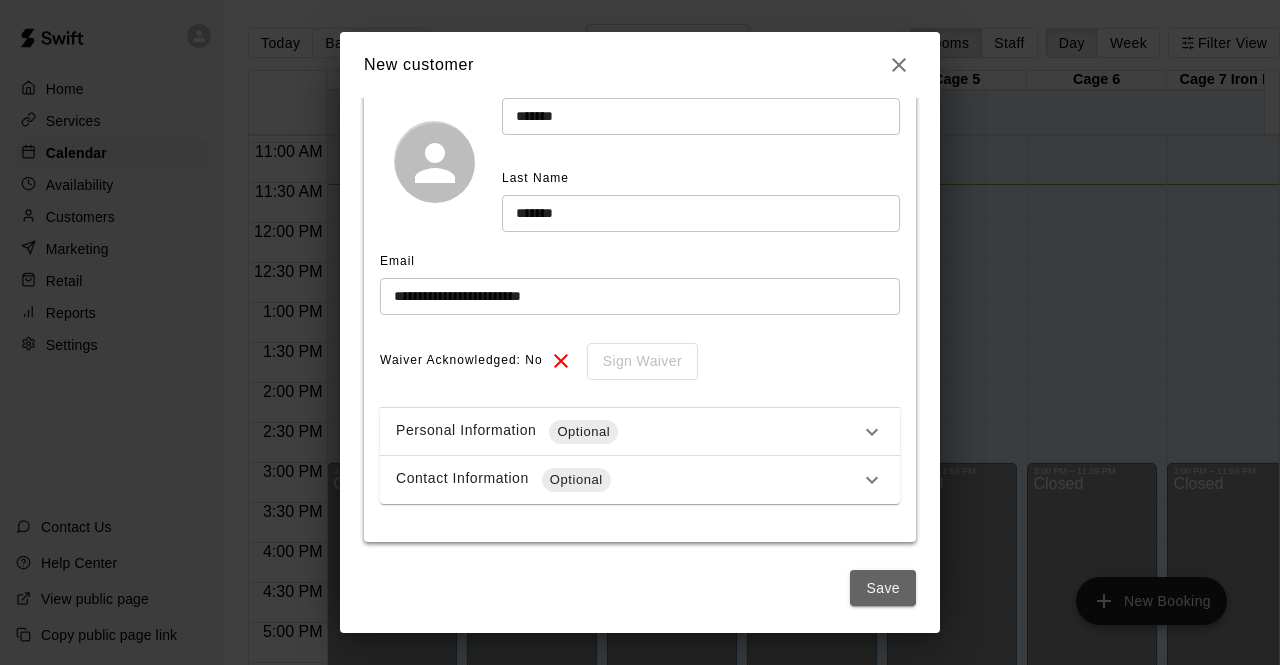 click on "Save" at bounding box center (883, 588) 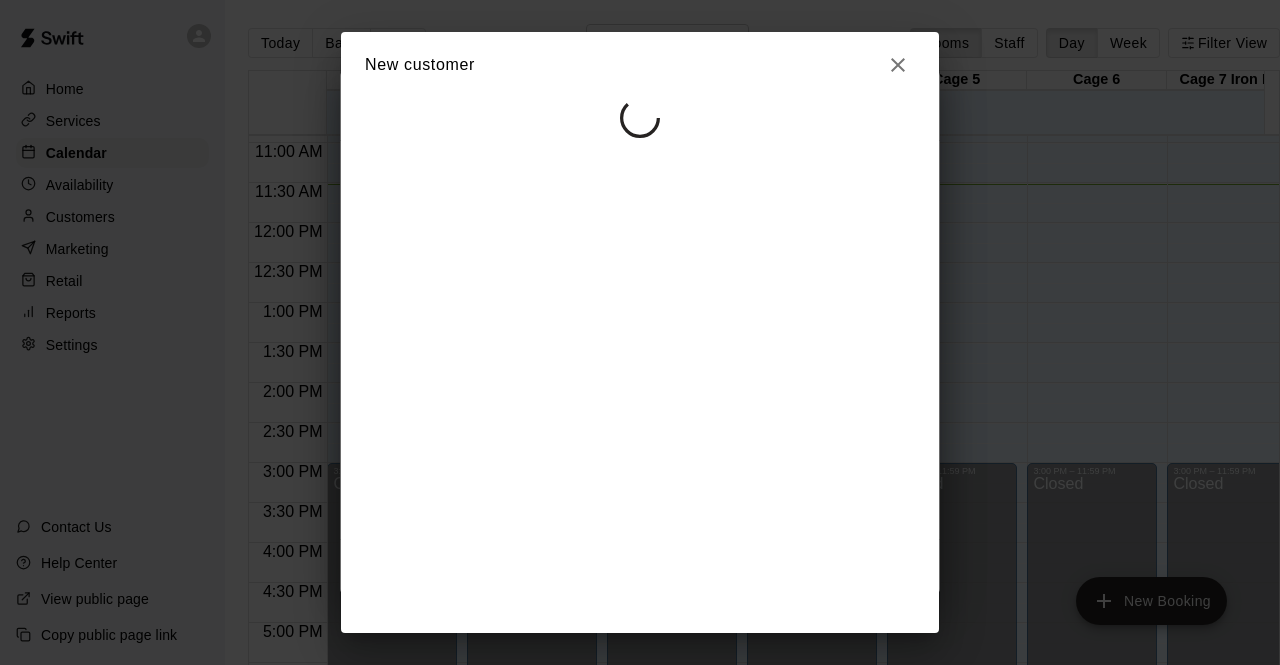 select on "**" 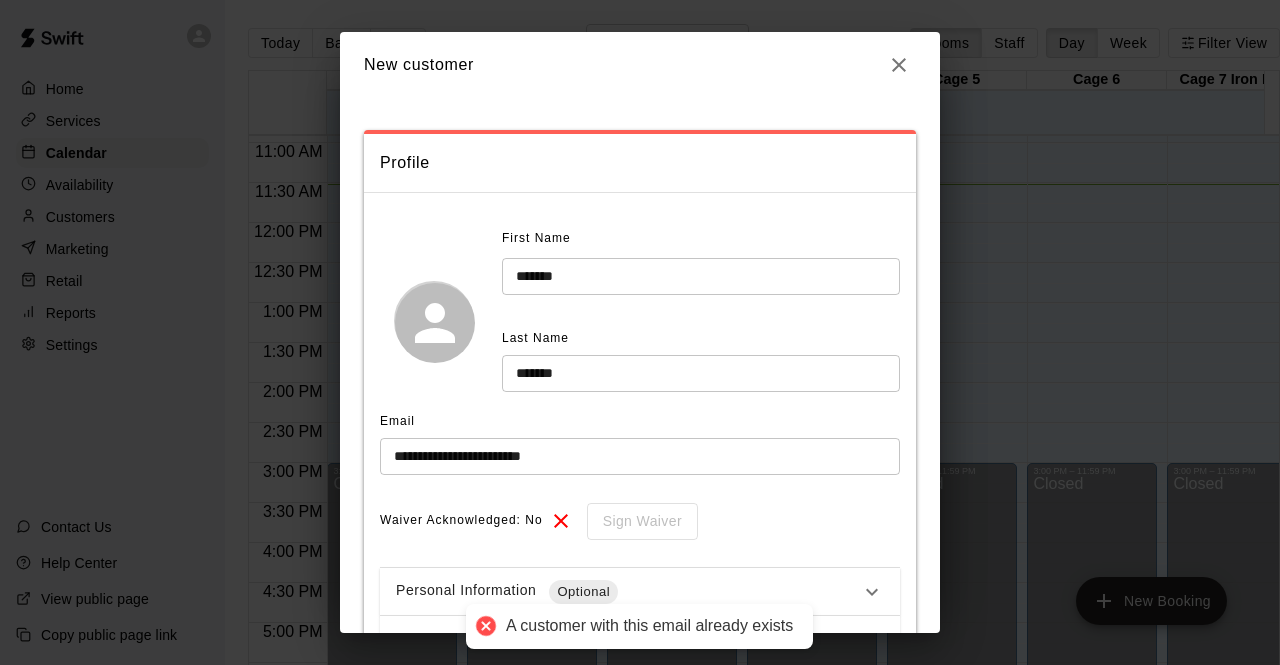 click on "**********" at bounding box center (640, 447) 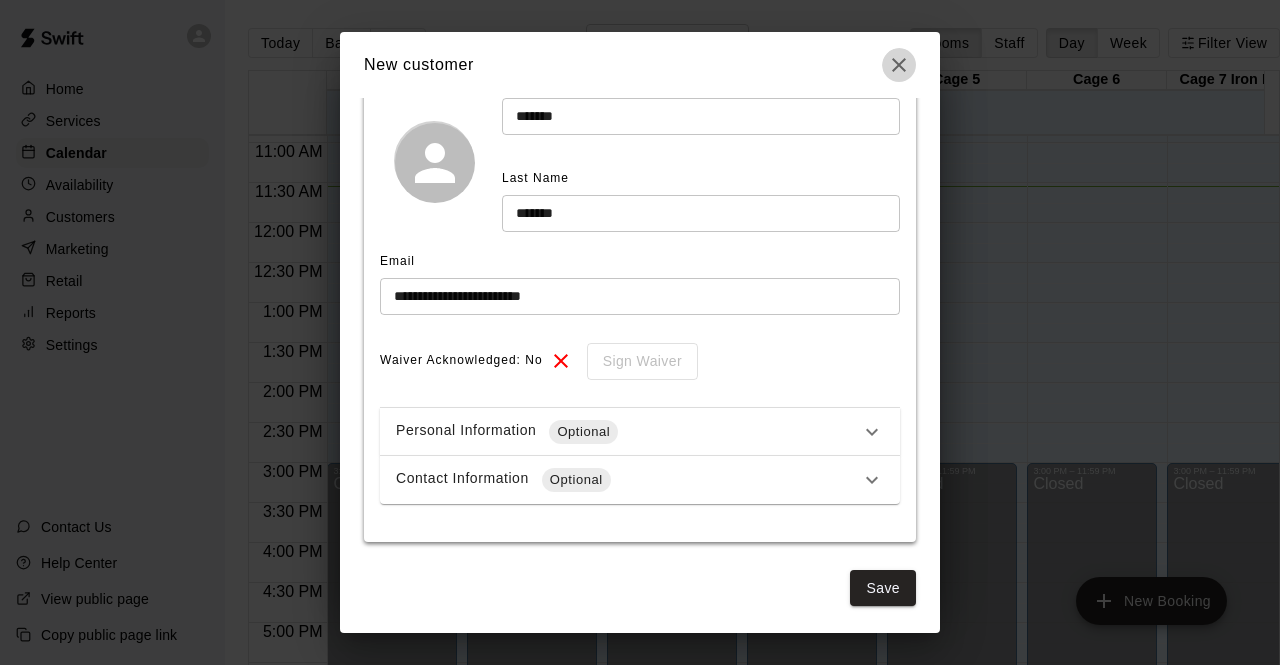 click 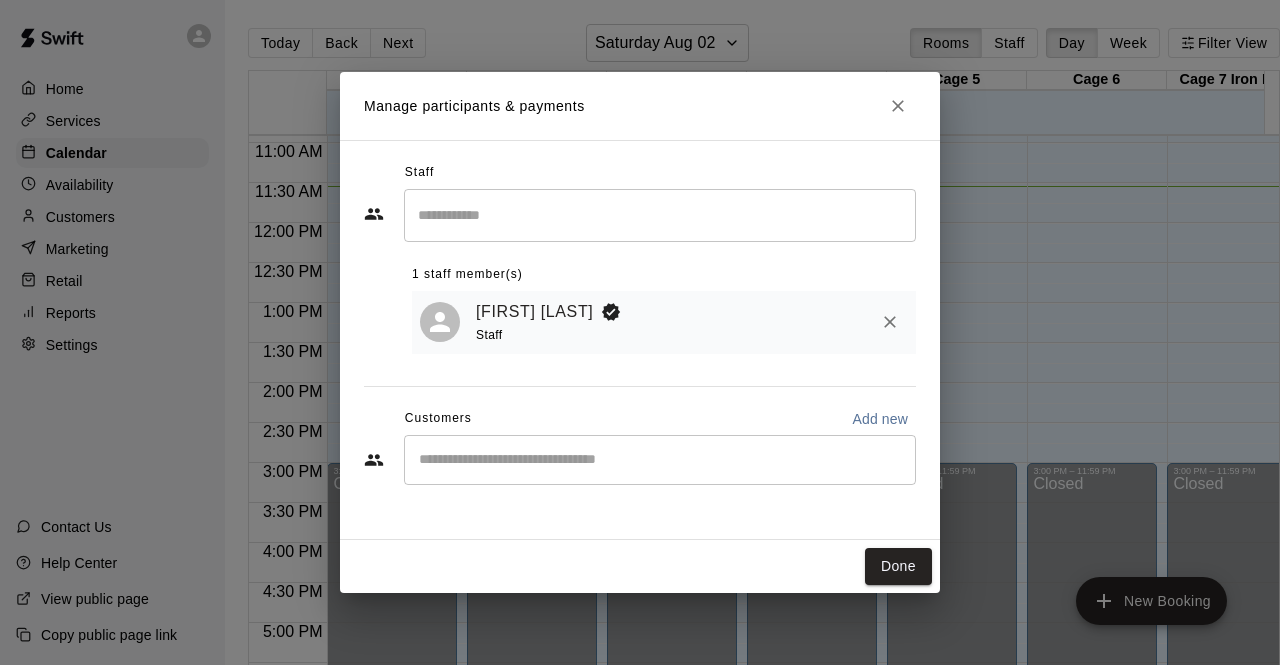 click at bounding box center (660, 460) 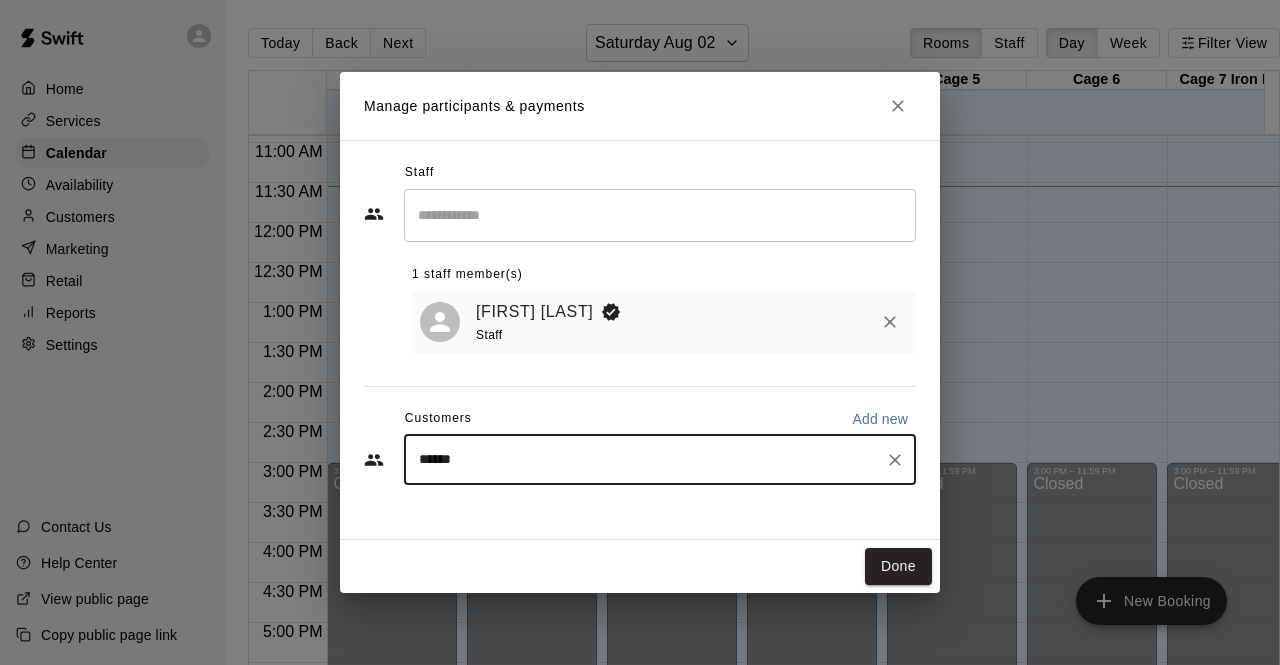 type on "*******" 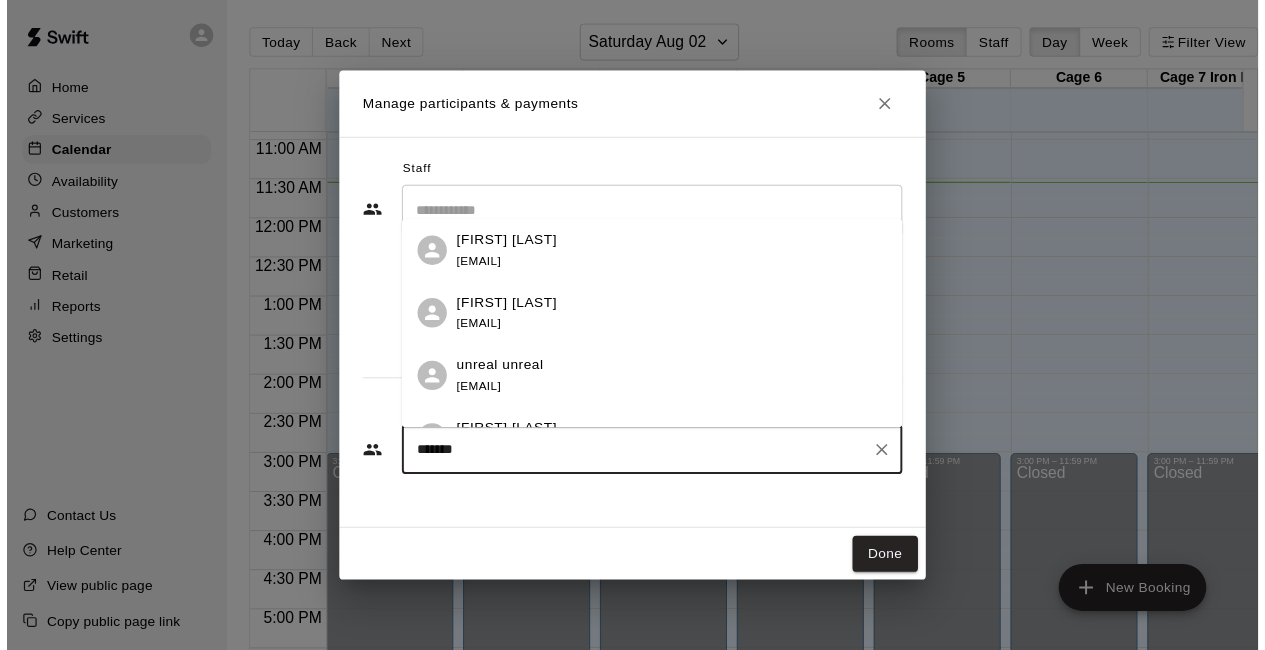 scroll, scrollTop: 6, scrollLeft: 0, axis: vertical 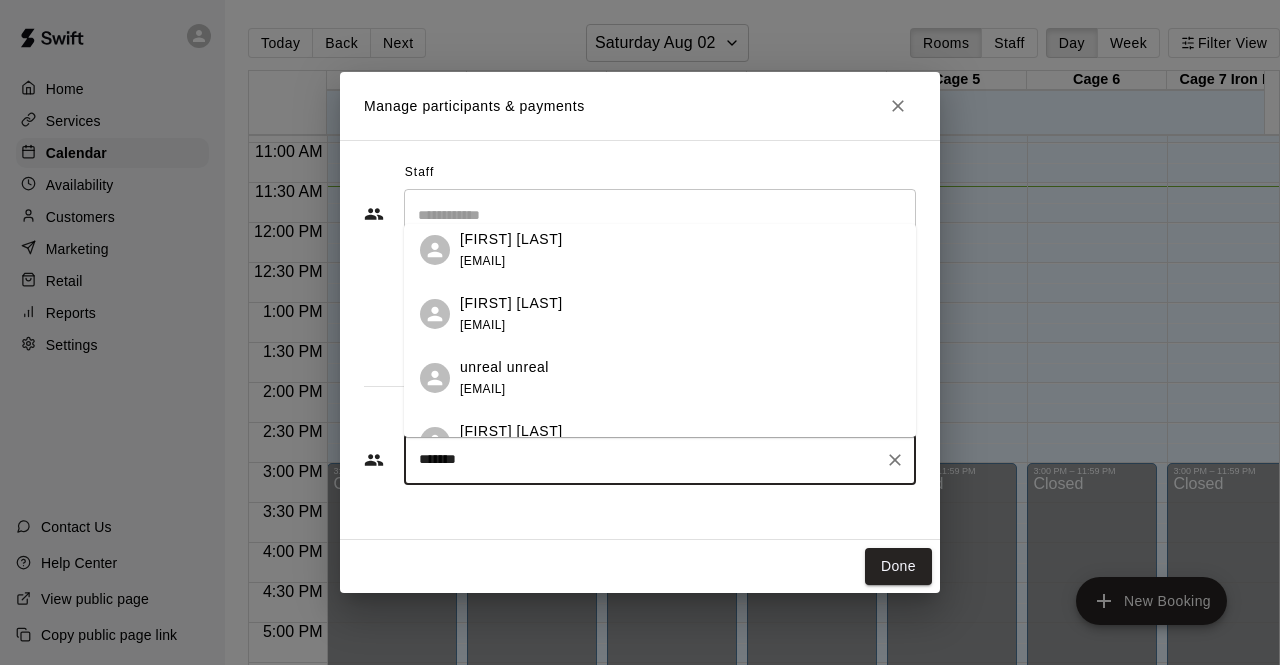 click on "[FIRST] [LAST]" at bounding box center (511, 239) 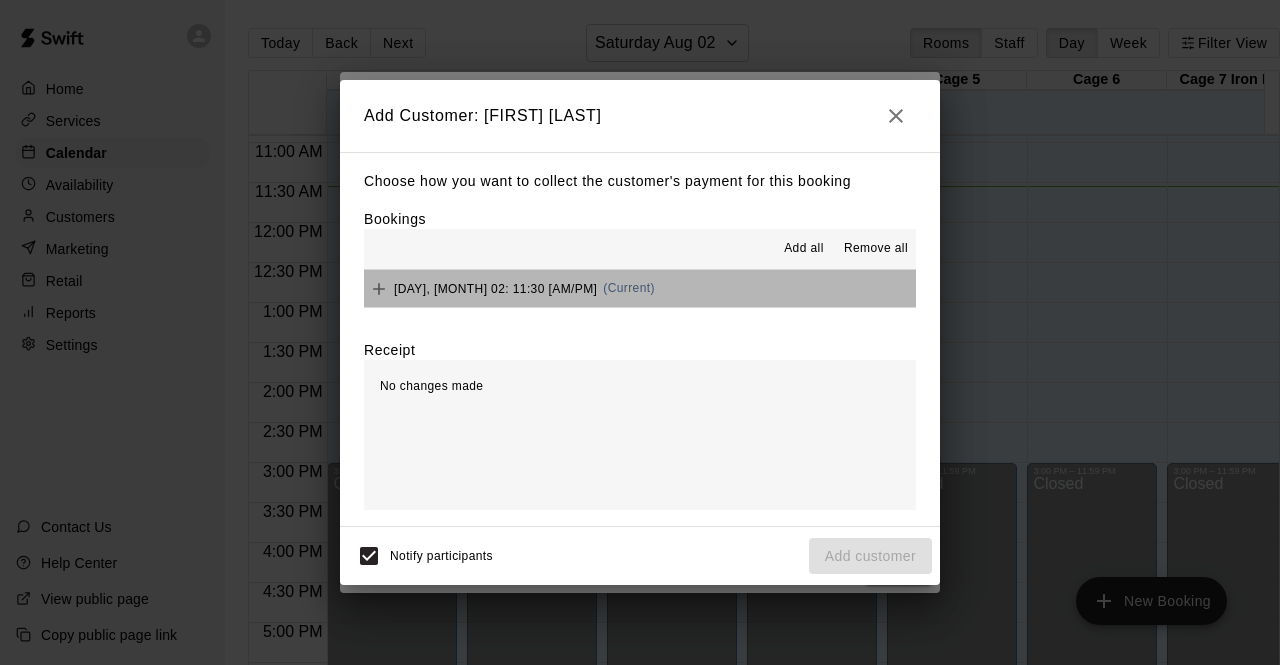 click on "[DAY], [MONTH] 02: 11:30 [AM/PM] (Current)" at bounding box center (640, 288) 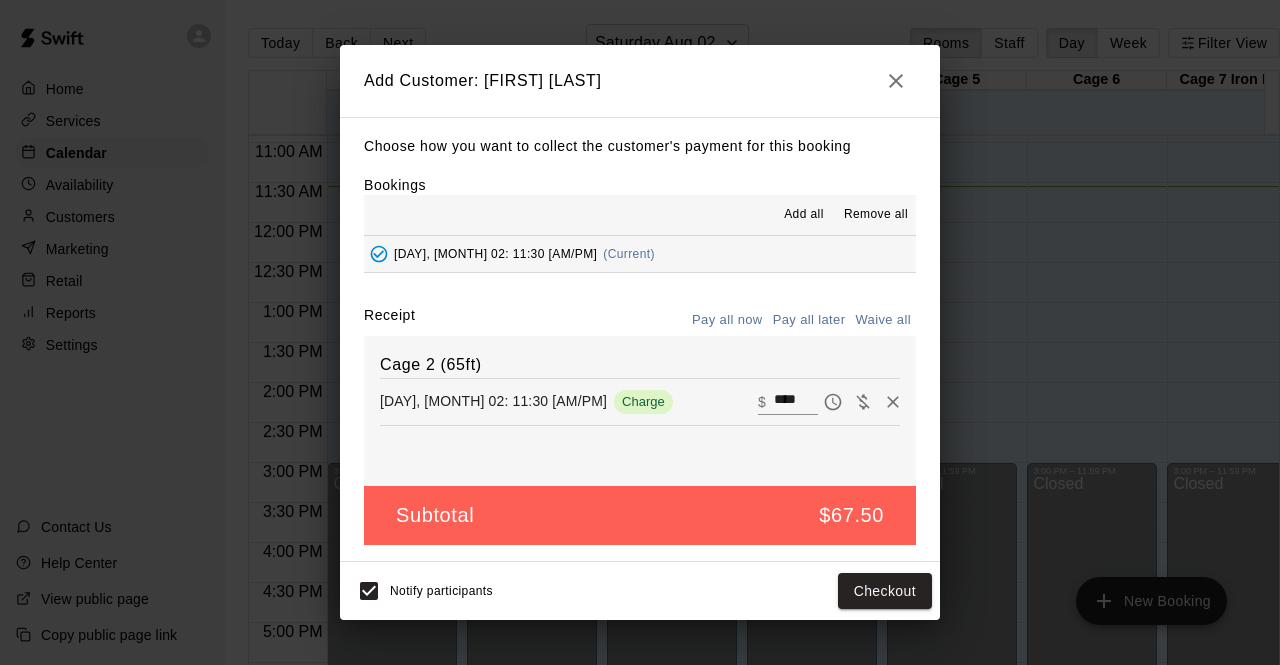 click on "****" at bounding box center (796, 402) 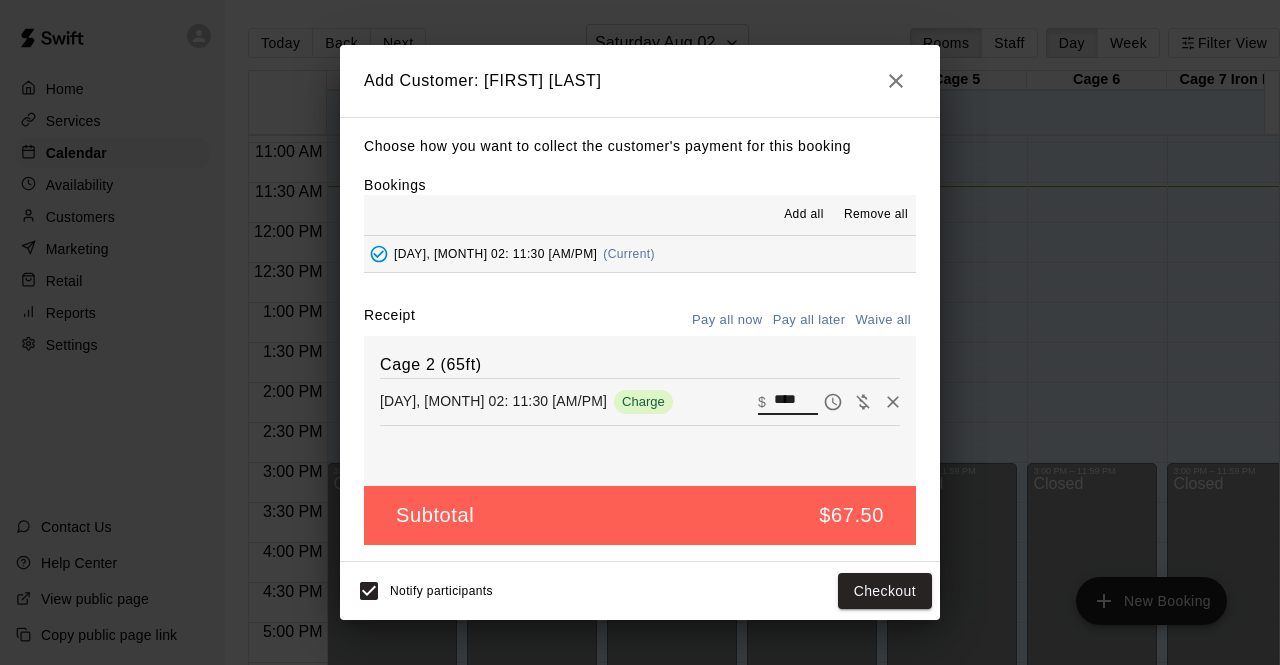 click on "****" at bounding box center (796, 402) 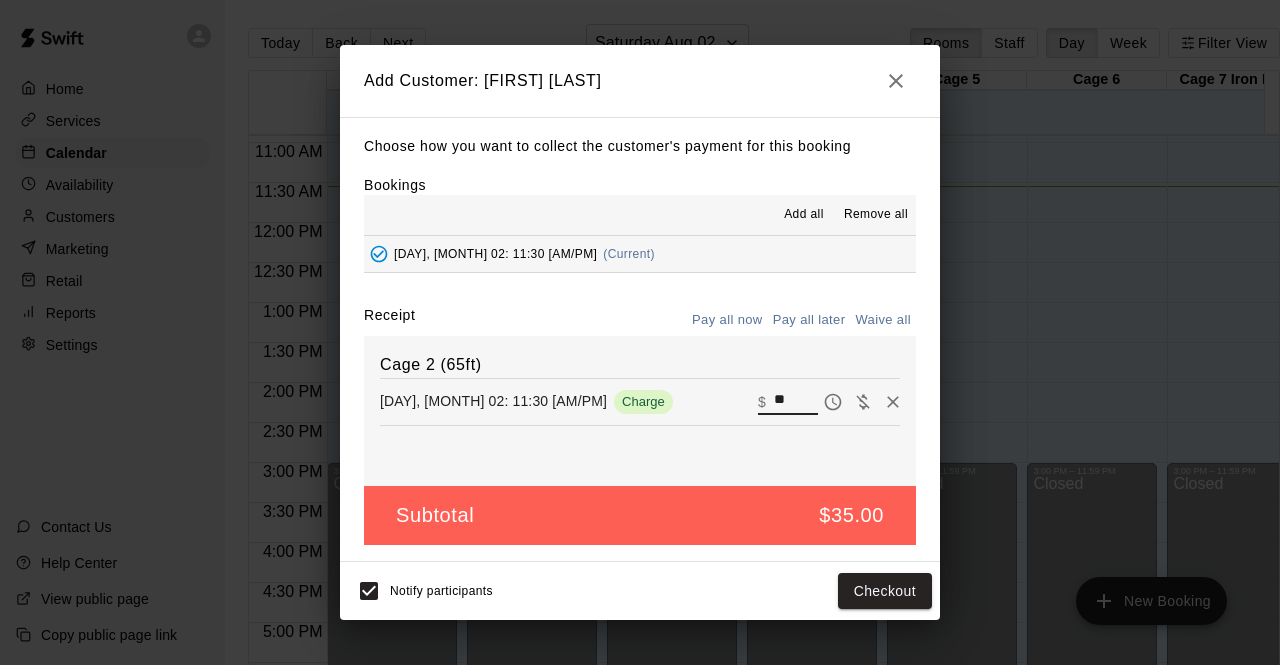 type on "**" 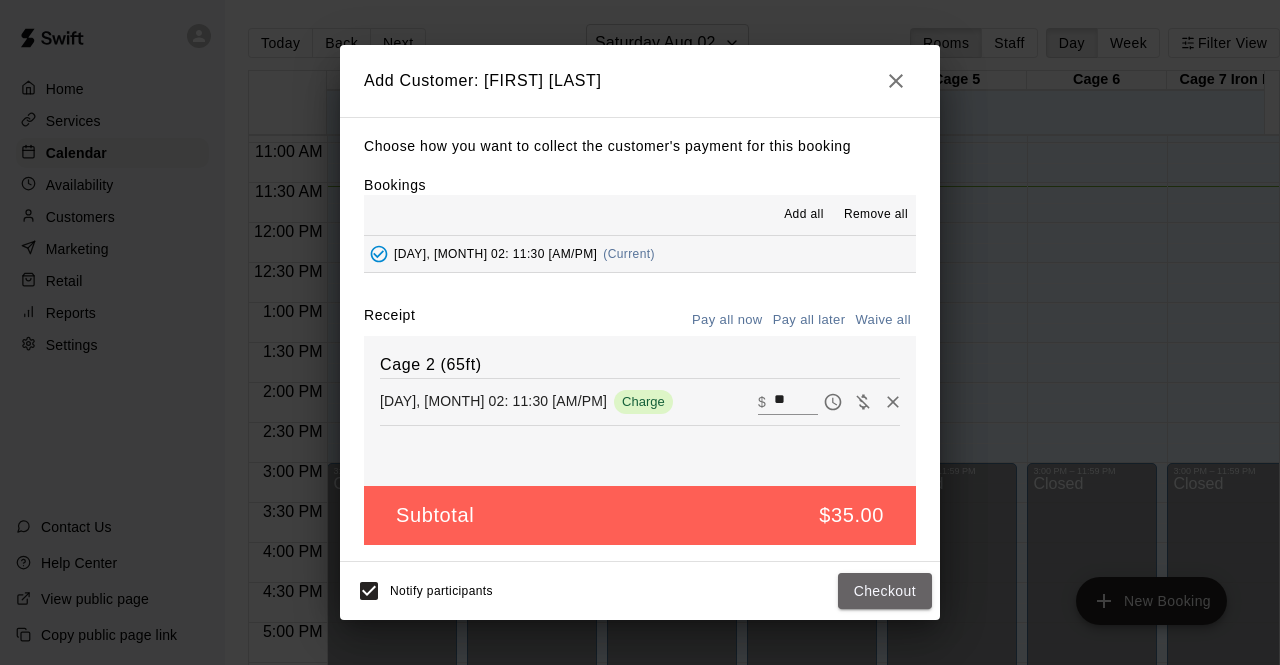click on "Checkout" at bounding box center (885, 591) 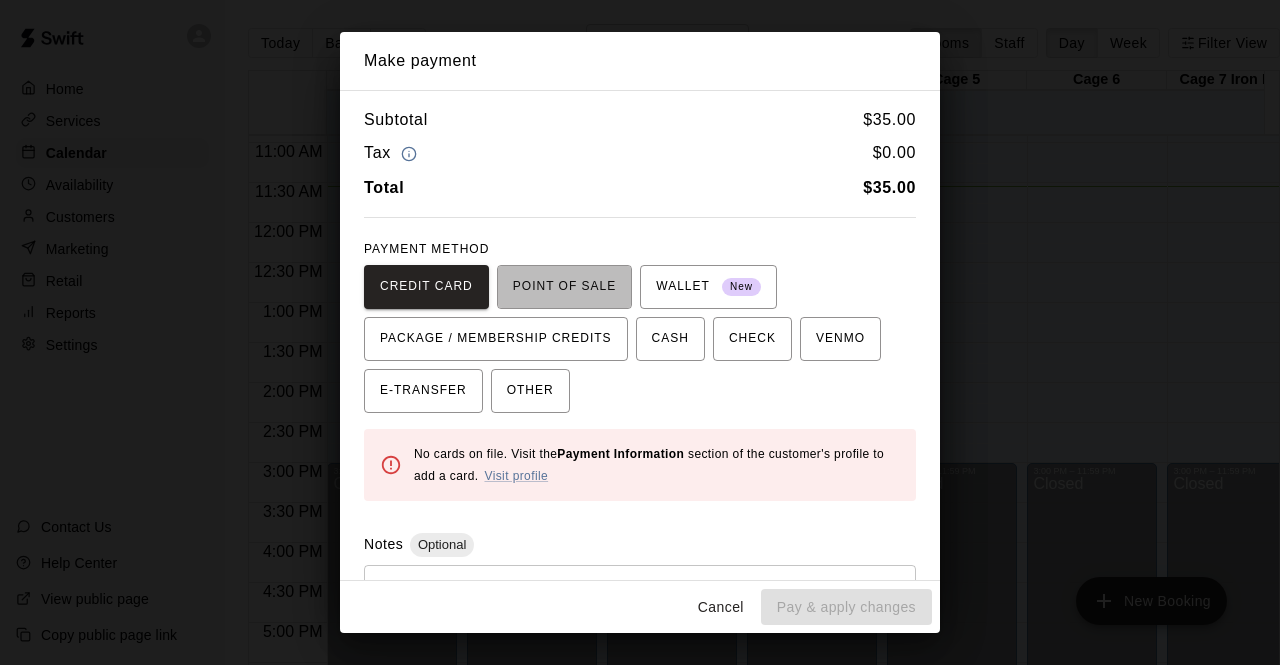 click on "POINT OF SALE" at bounding box center (564, 287) 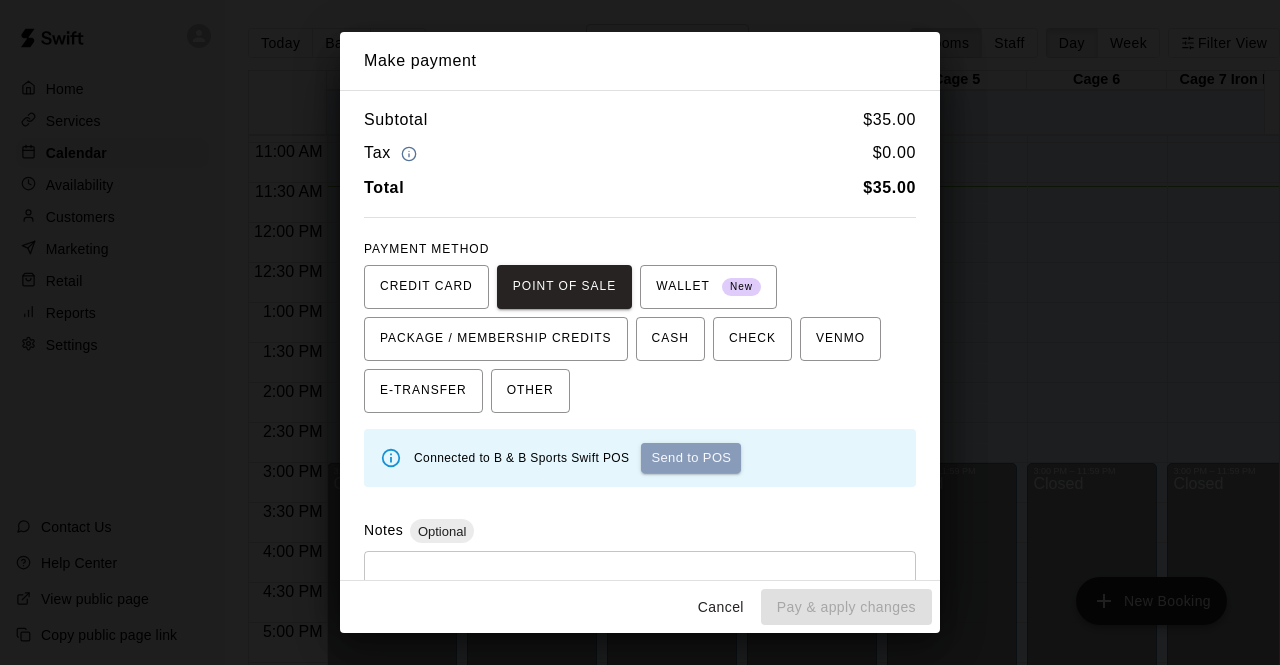 click on "Send to POS" at bounding box center [691, 458] 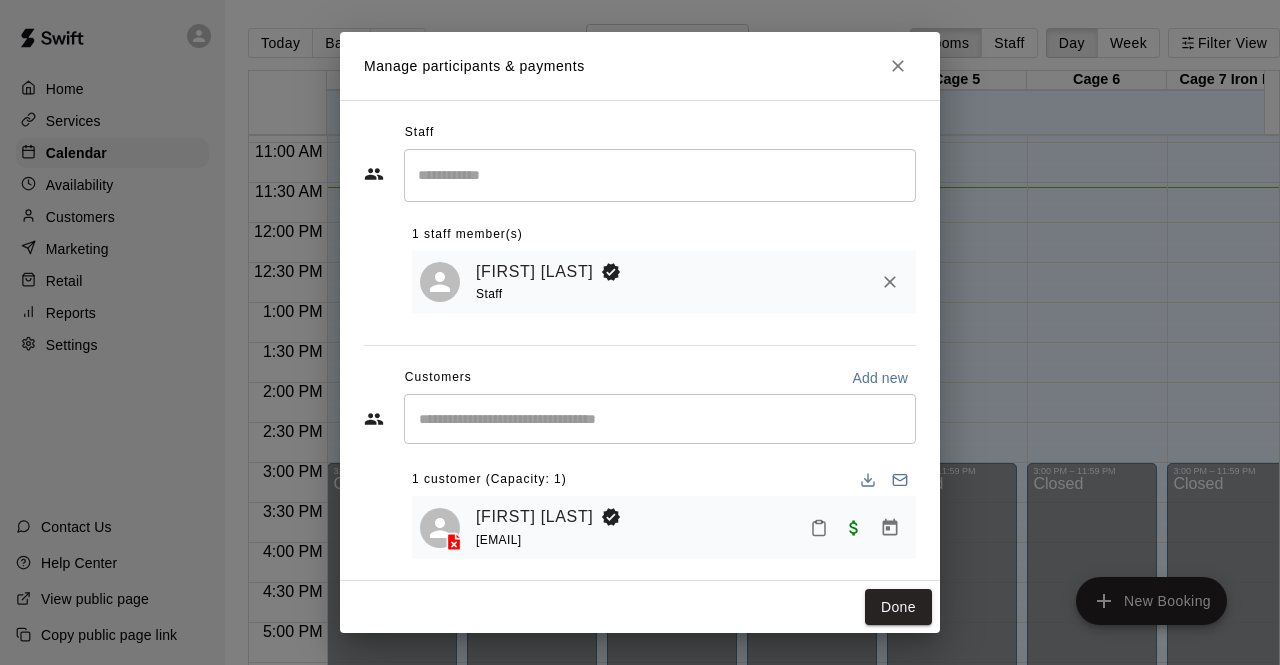drag, startPoint x: 672, startPoint y: 463, endPoint x: 679, endPoint y: 433, distance: 30.805843 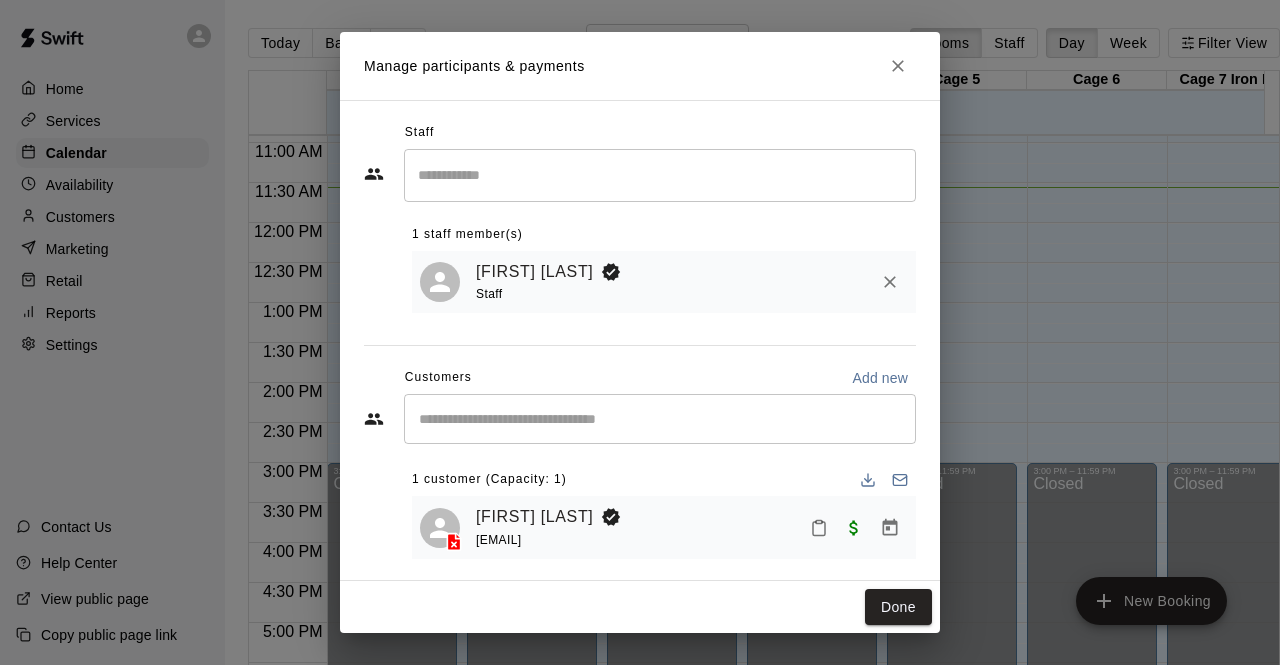 click on "​" at bounding box center (660, 419) 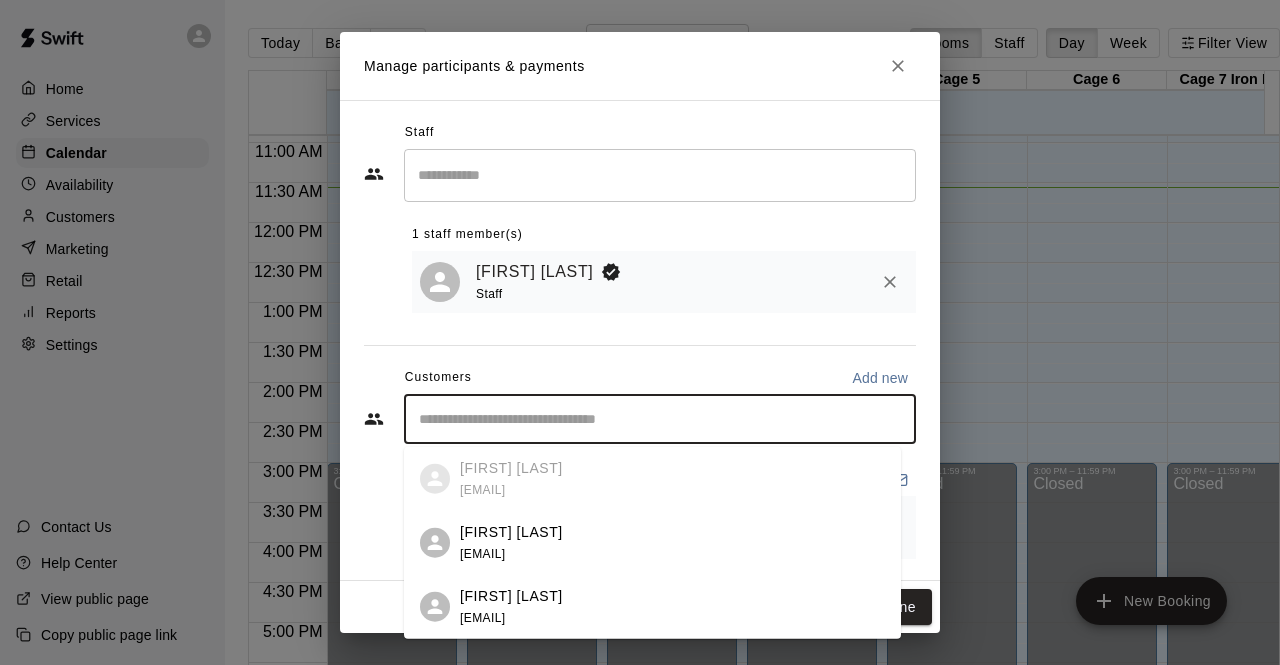 click on "​" at bounding box center [660, 419] 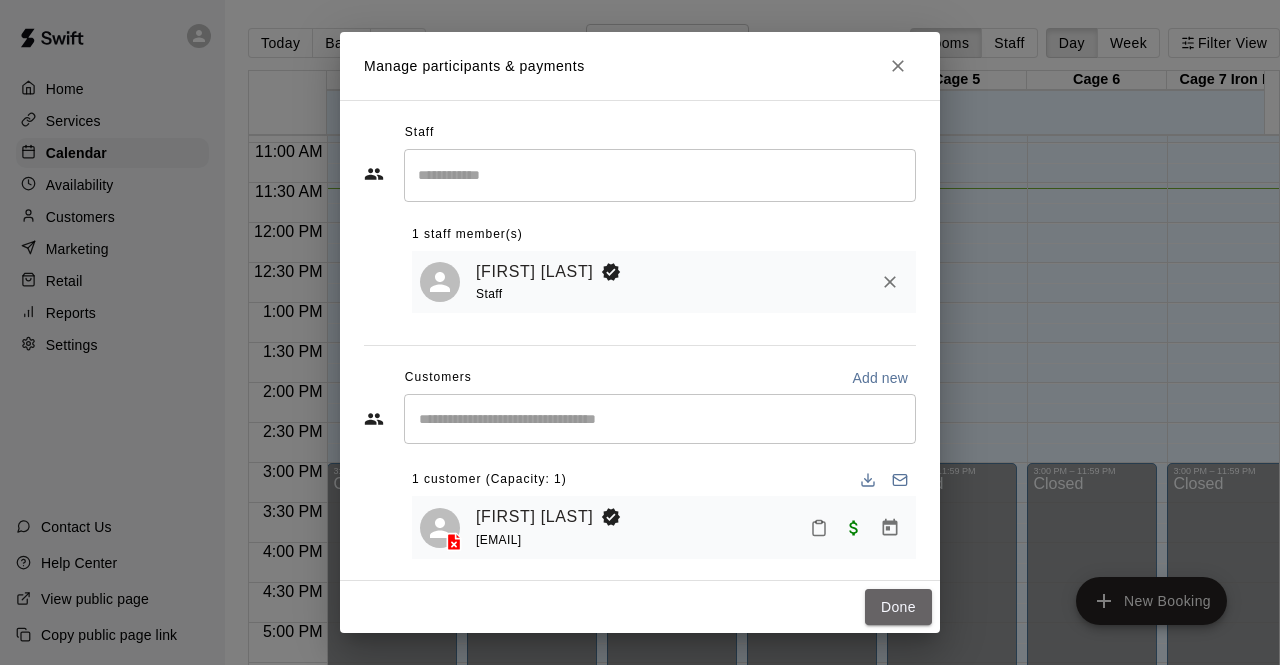 click on "Done" at bounding box center [898, 607] 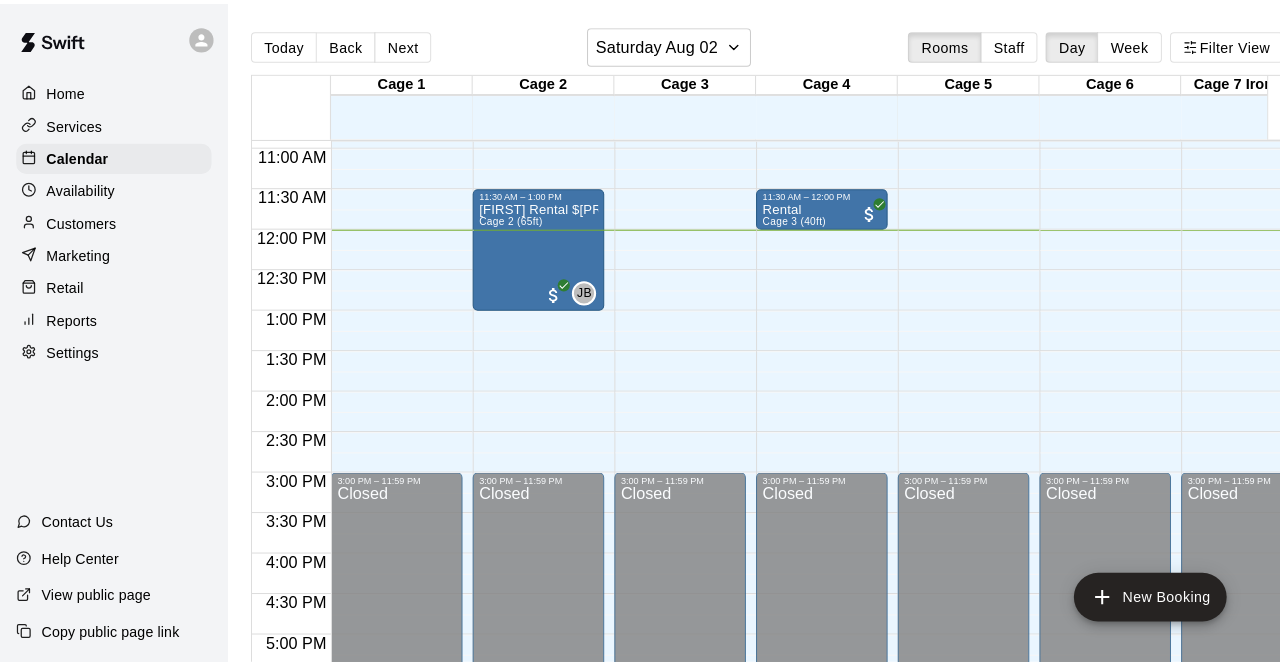 scroll, scrollTop: 0, scrollLeft: 1, axis: horizontal 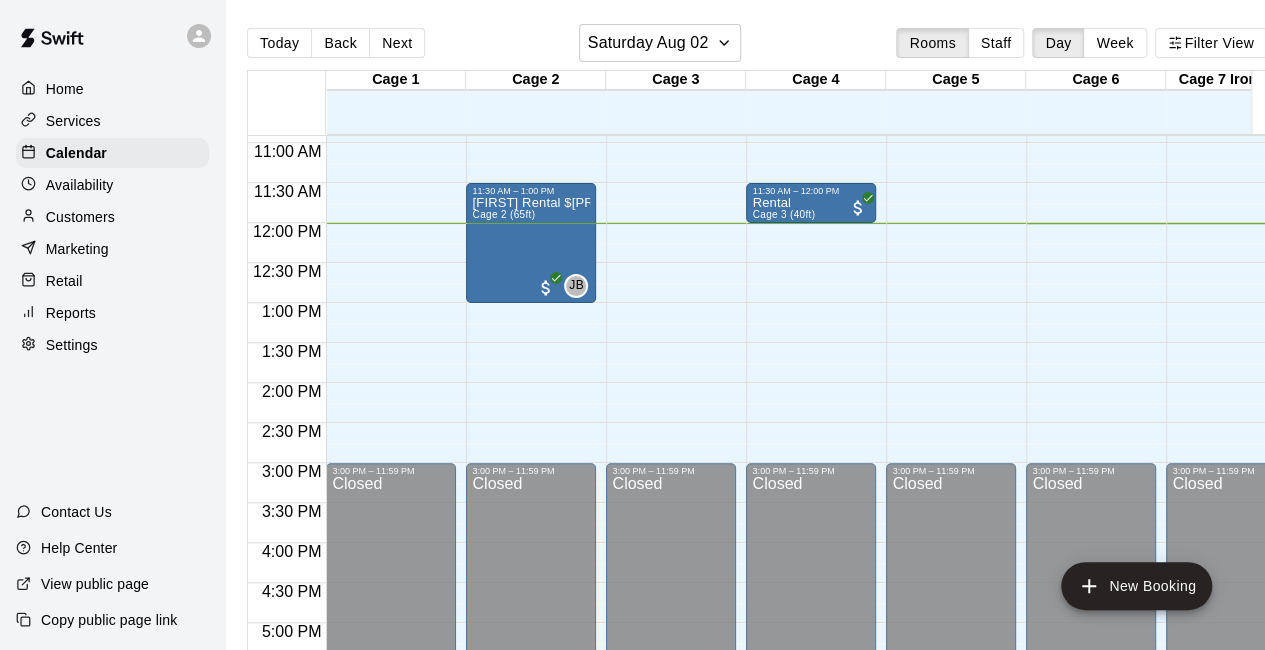 click on "12:00 AM – 10:00 AM Closed 3:00 PM – 11:59 PM Closed" at bounding box center (951, 223) 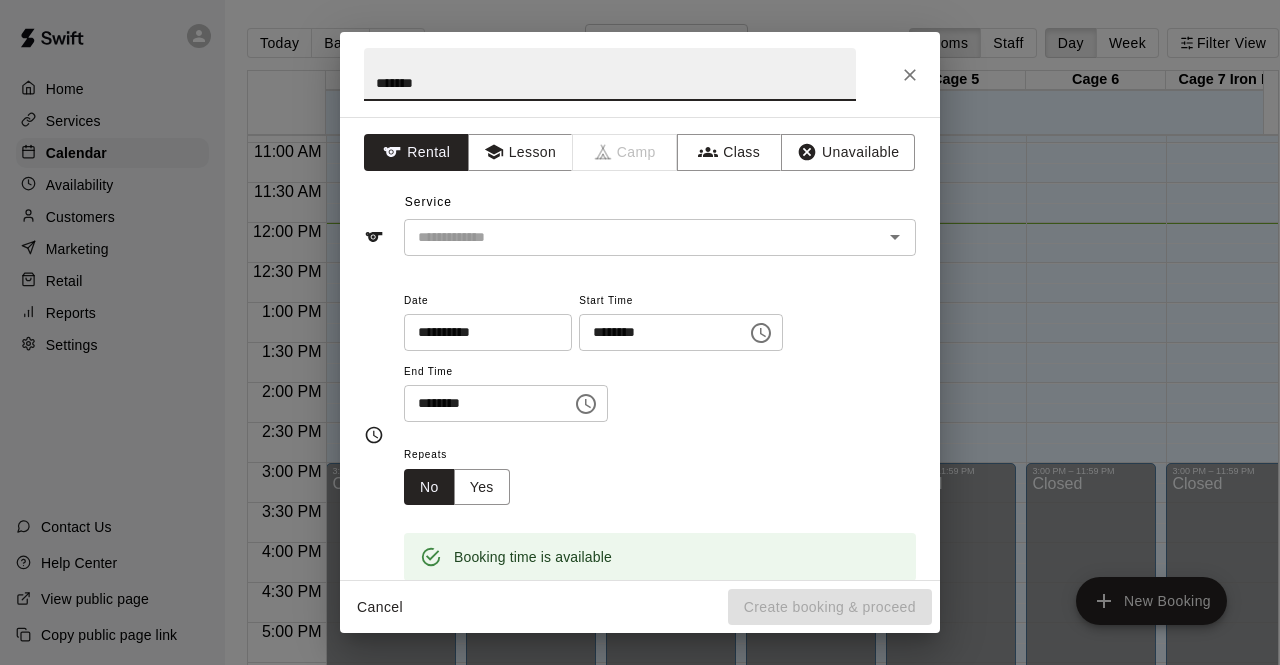 type on "******" 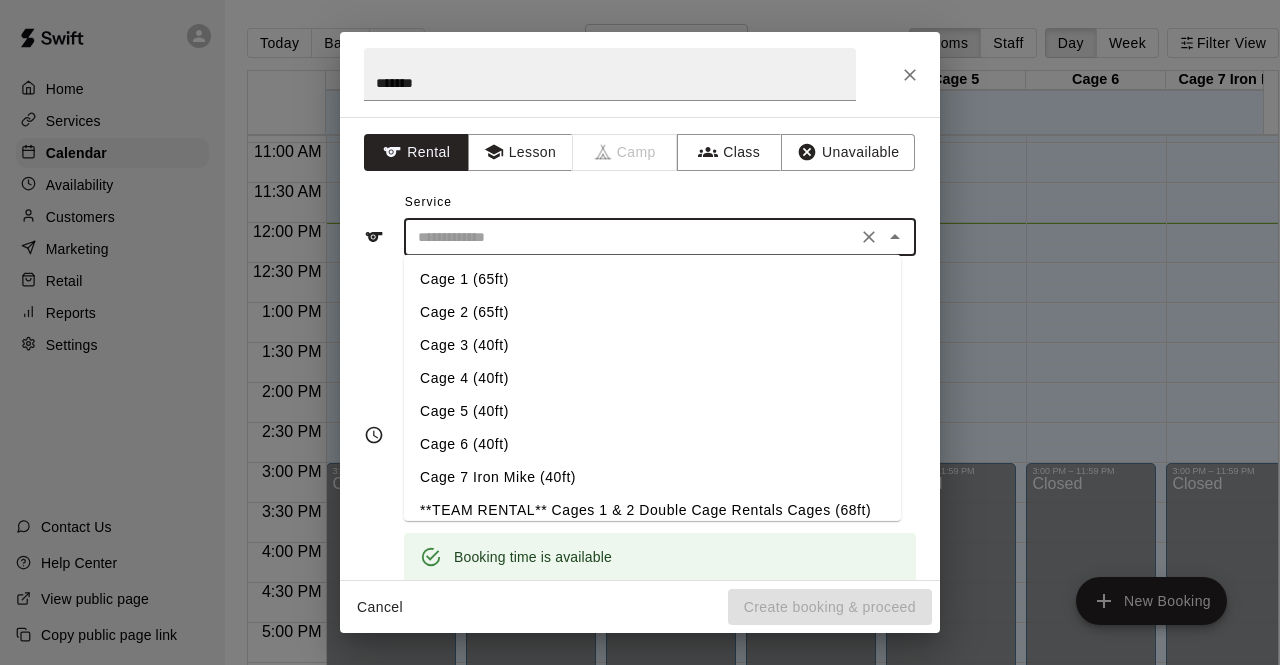 click on "Cage 5 (40ft)" at bounding box center [652, 411] 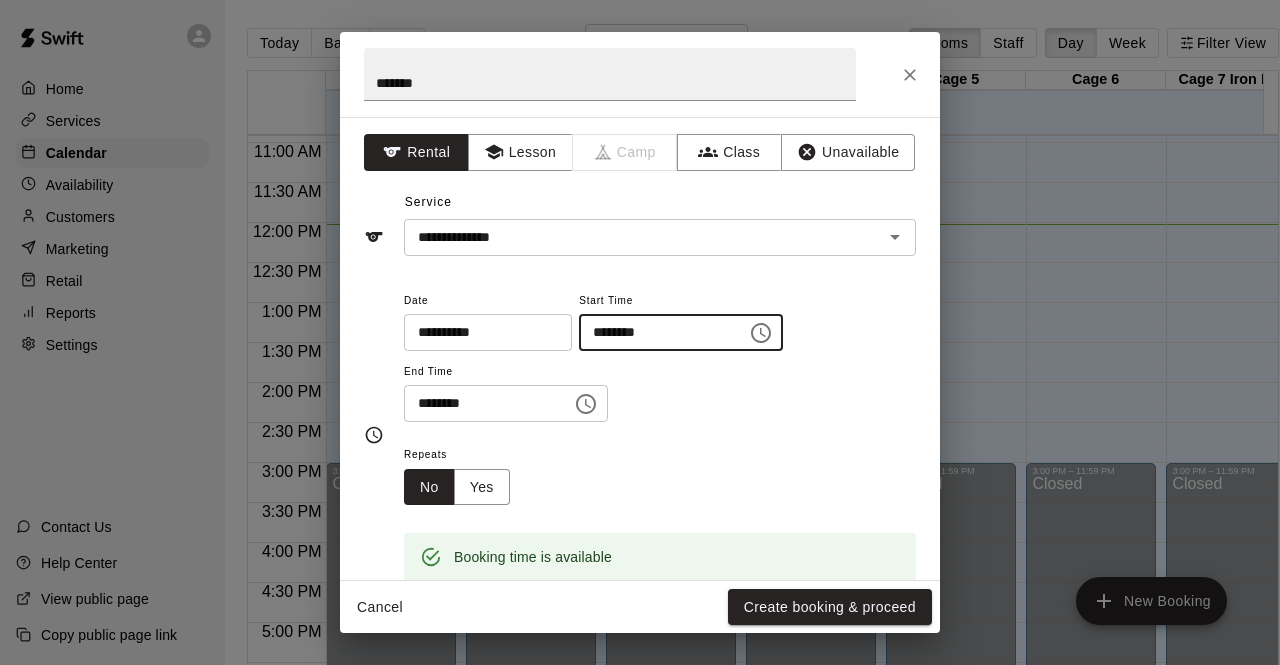click on "********" at bounding box center [656, 332] 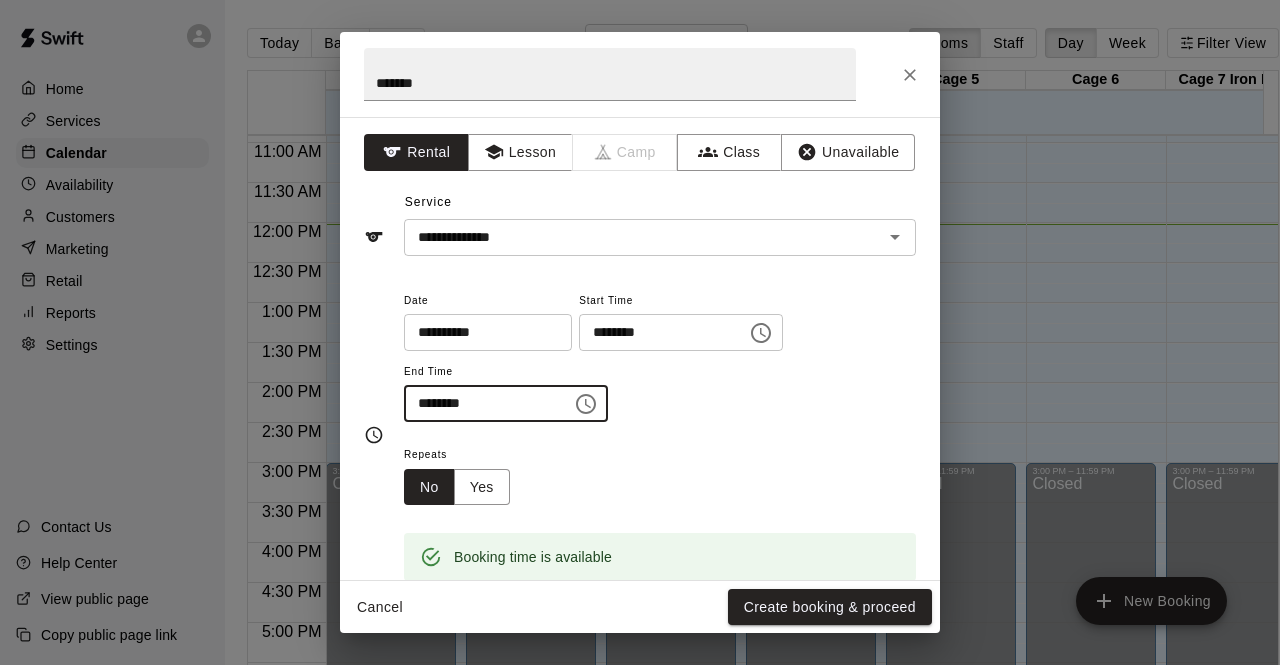 type on "********" 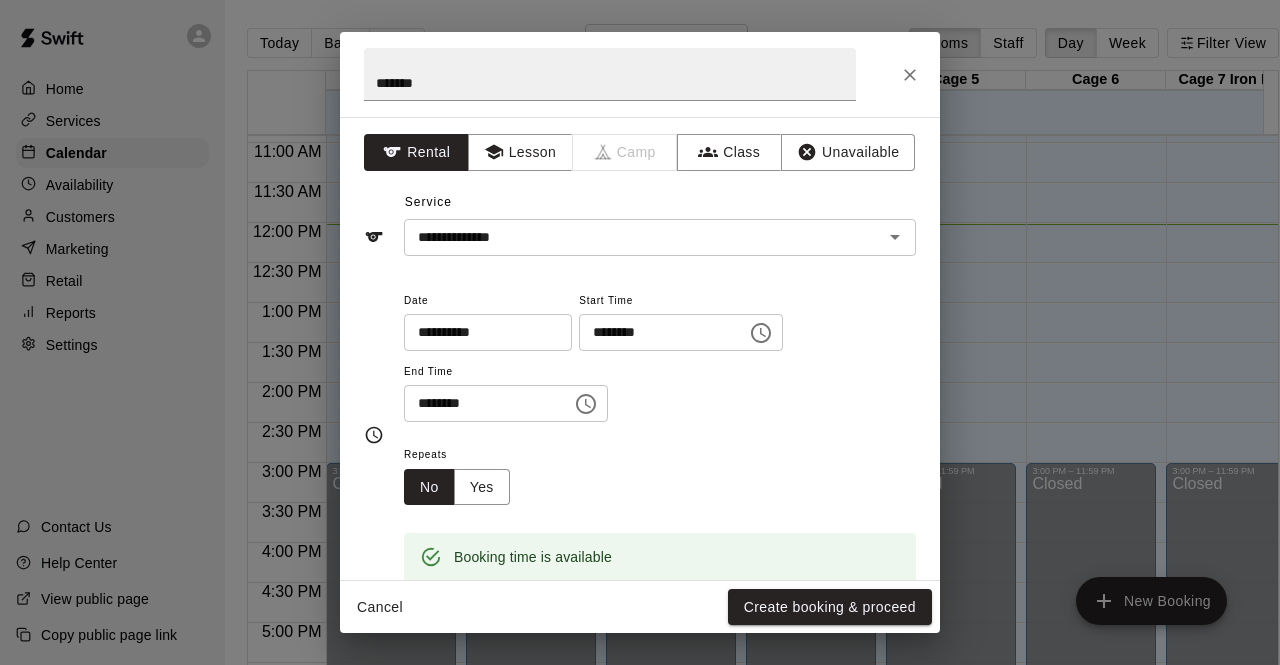 click on "Repeats No Yes" at bounding box center (660, 473) 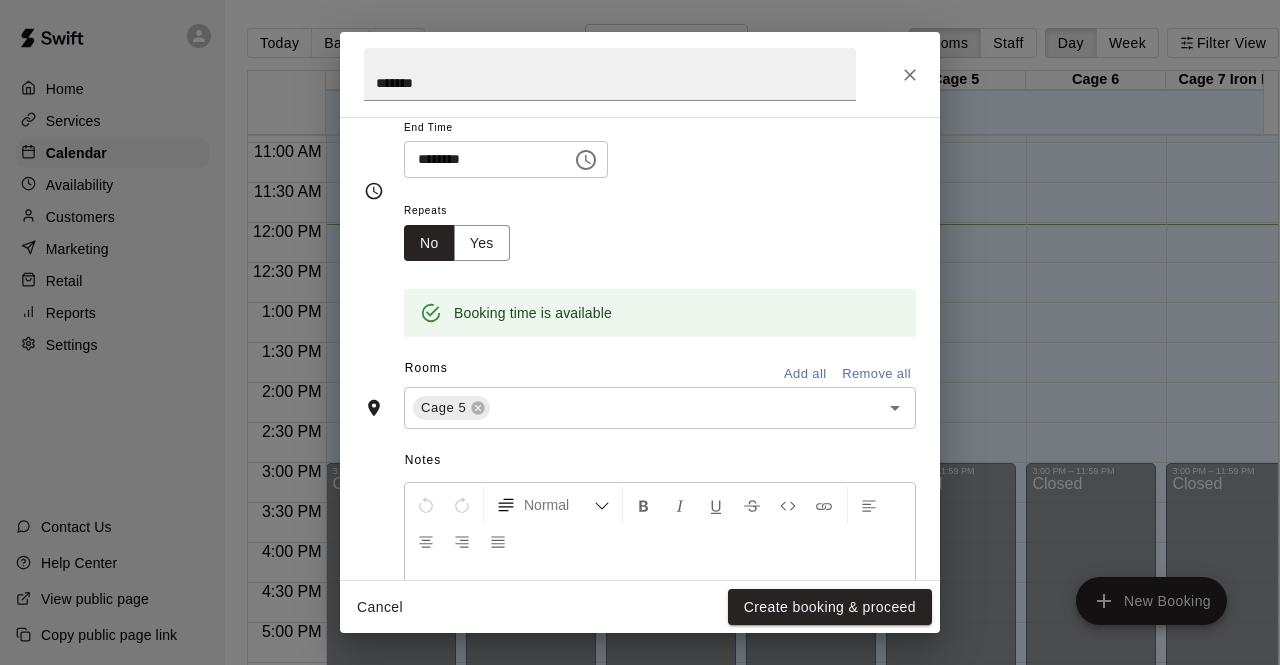 scroll, scrollTop: 313, scrollLeft: 0, axis: vertical 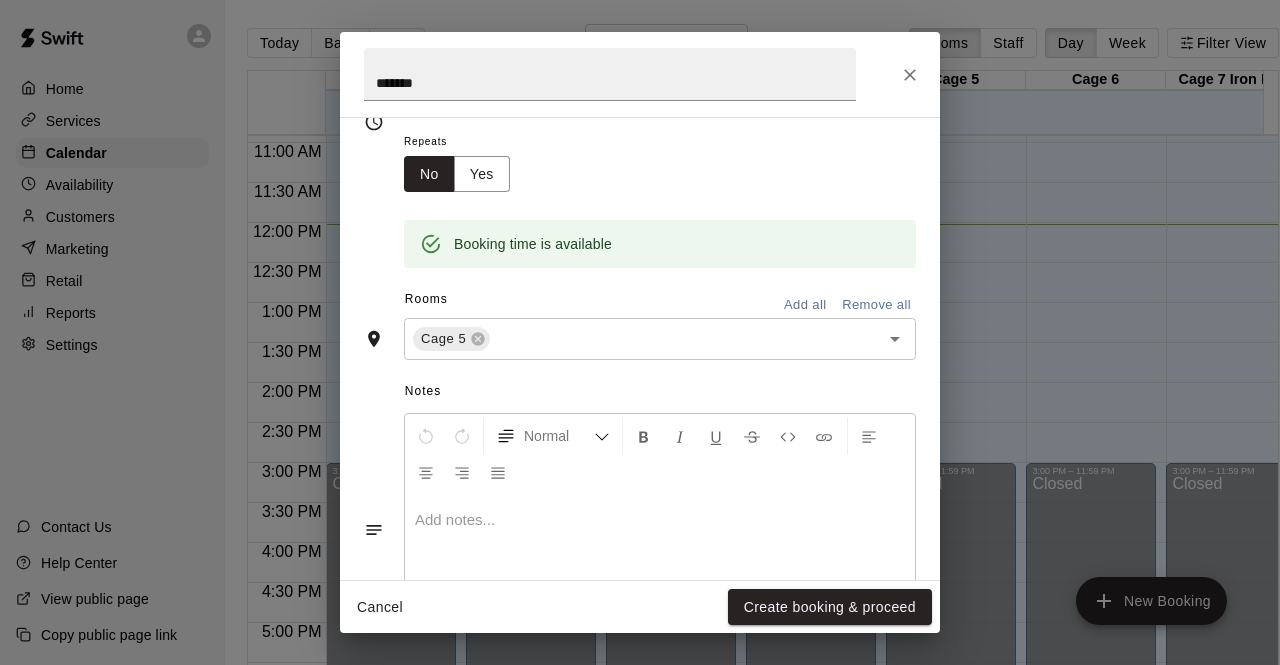 click on "Create booking & proceed" at bounding box center [830, 607] 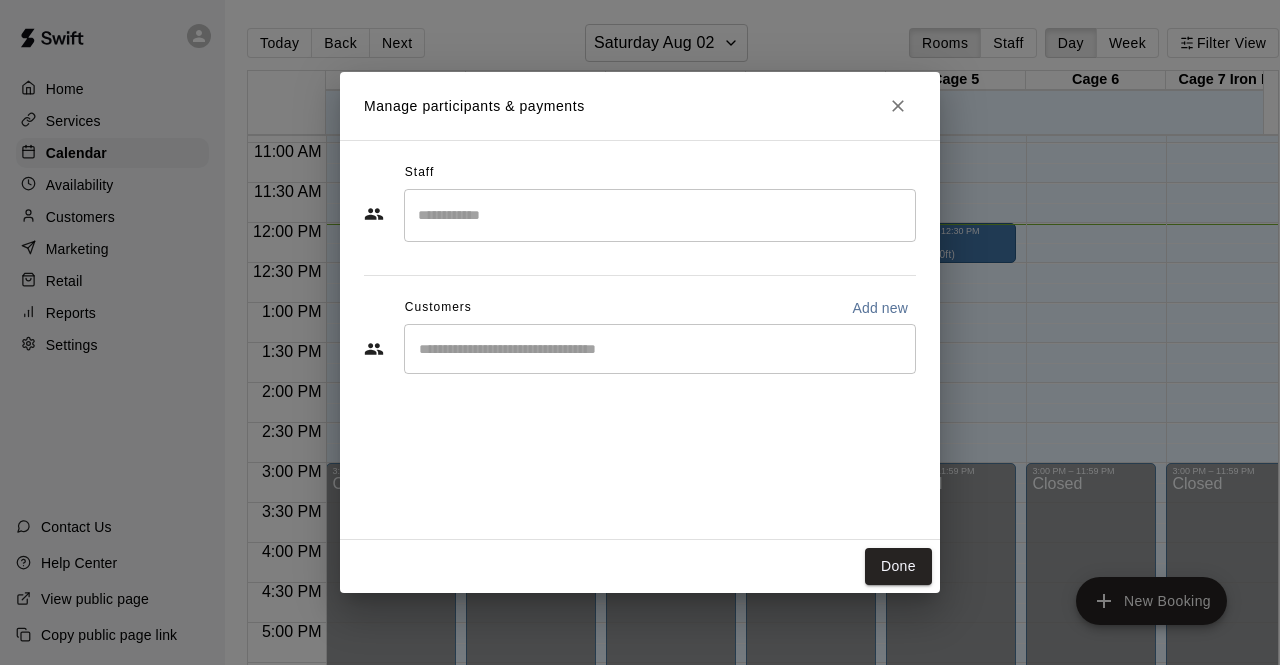 click at bounding box center [660, 349] 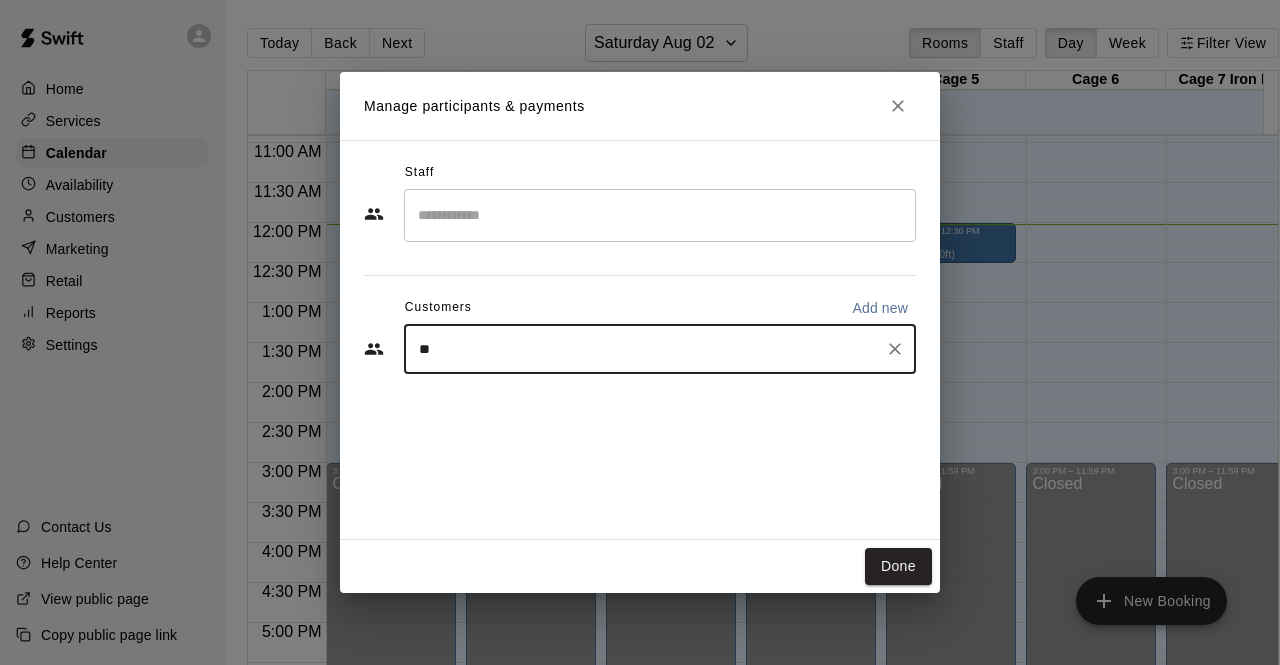 type on "***" 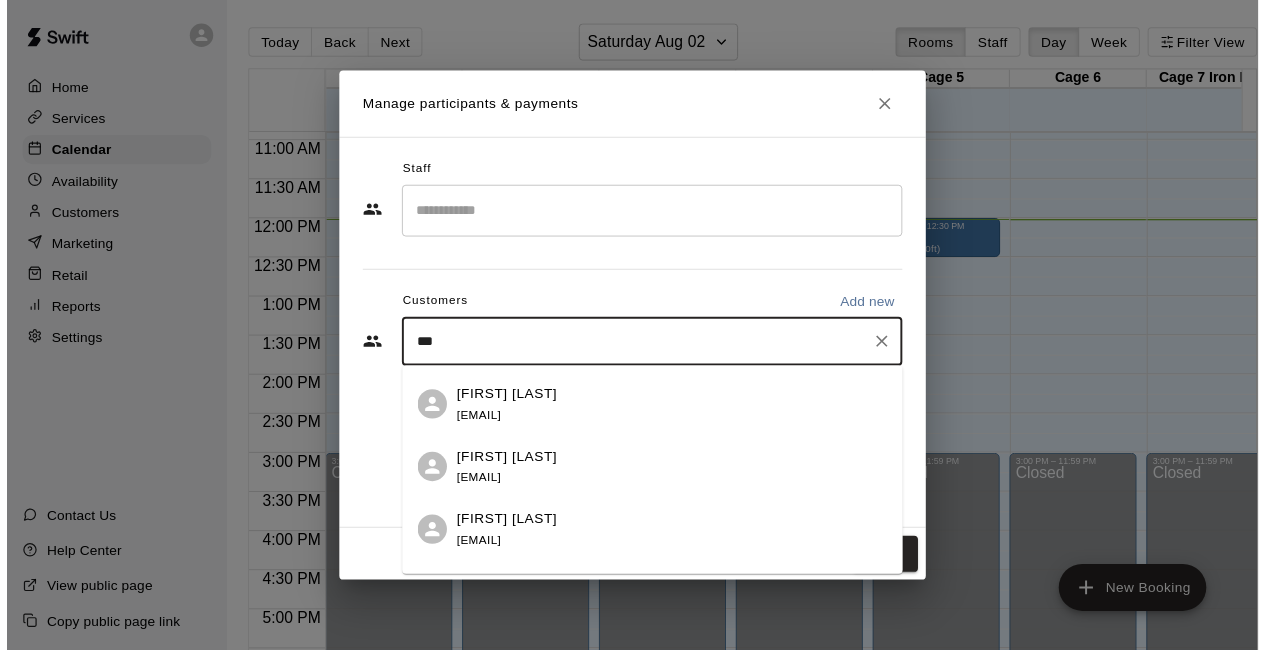 scroll, scrollTop: 182, scrollLeft: 0, axis: vertical 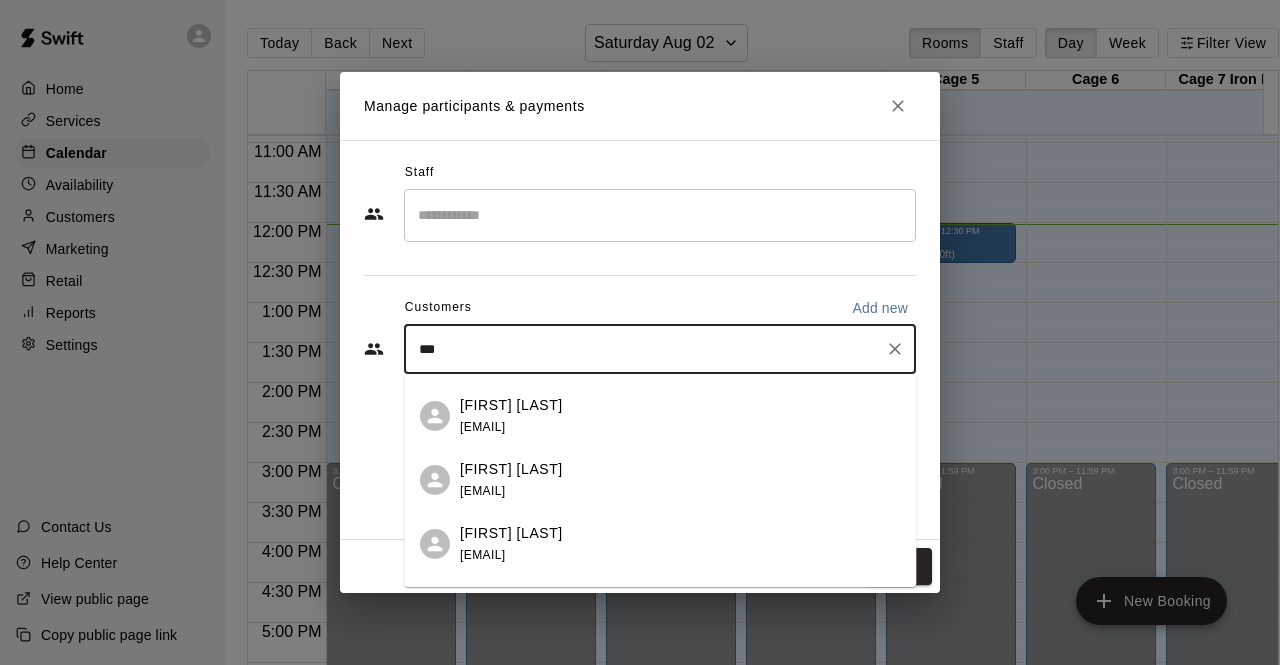 click on "[FIRST] [LAST]" at bounding box center (511, 405) 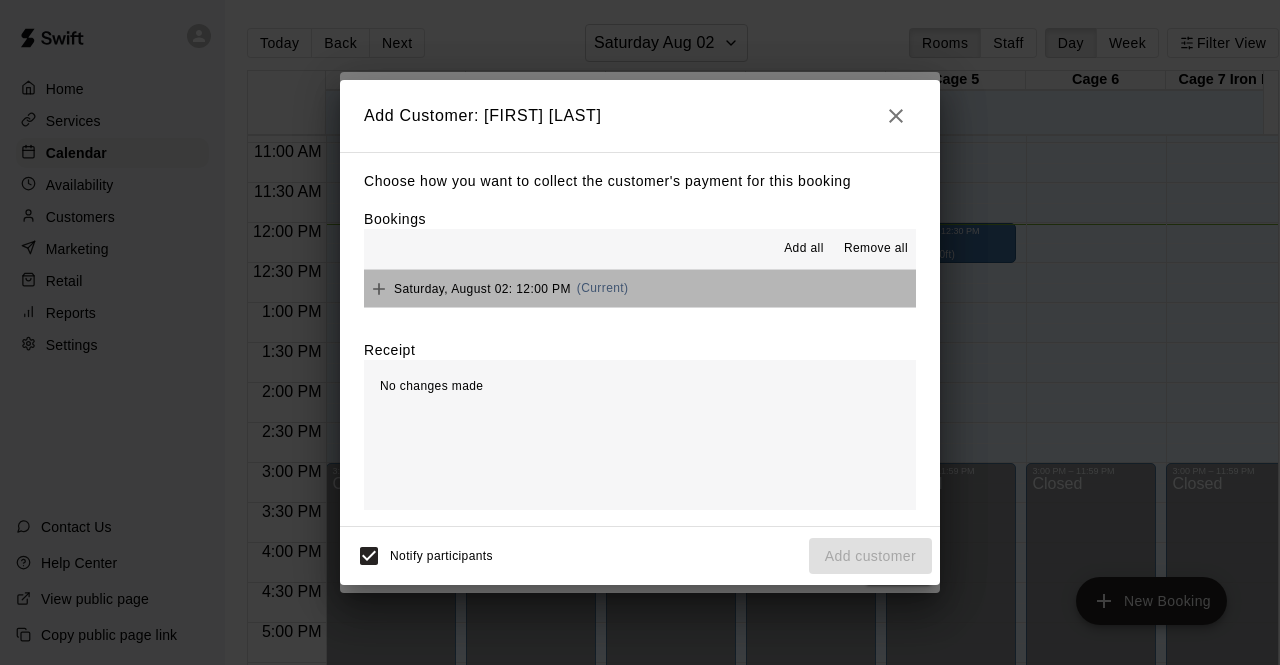 click on "[DAY], [MONTH] 02: 12:00 [AM/PM] (Current)" at bounding box center [640, 288] 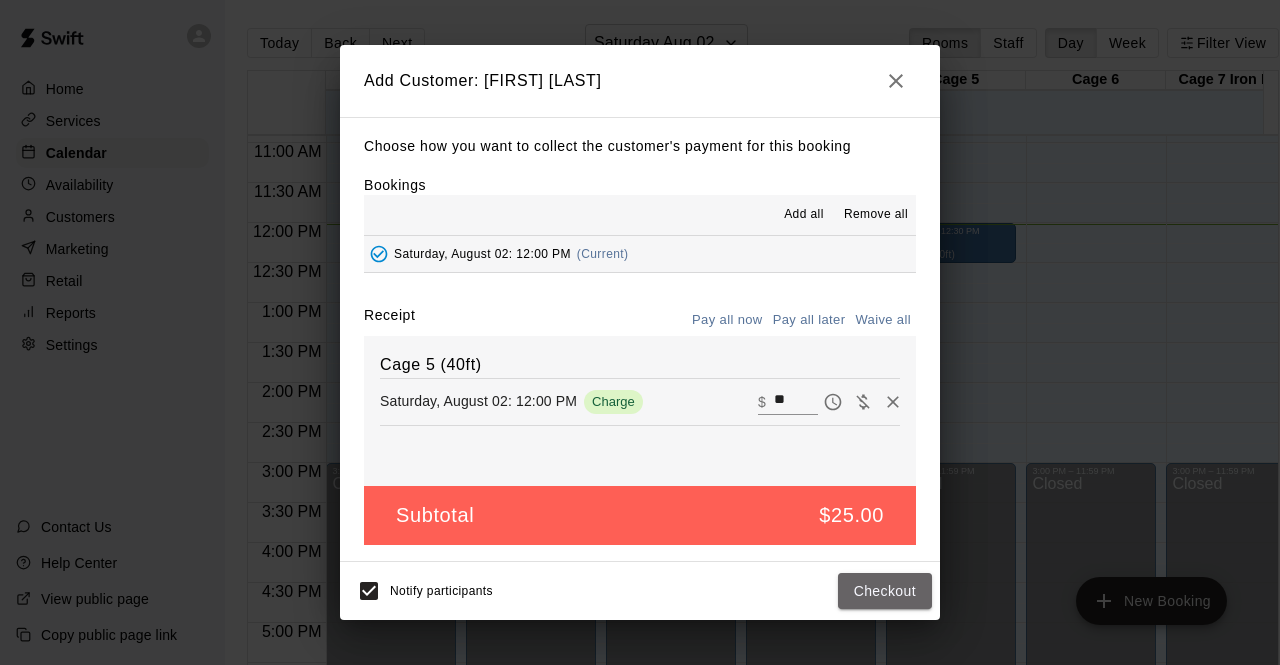 click on "Checkout" at bounding box center [885, 591] 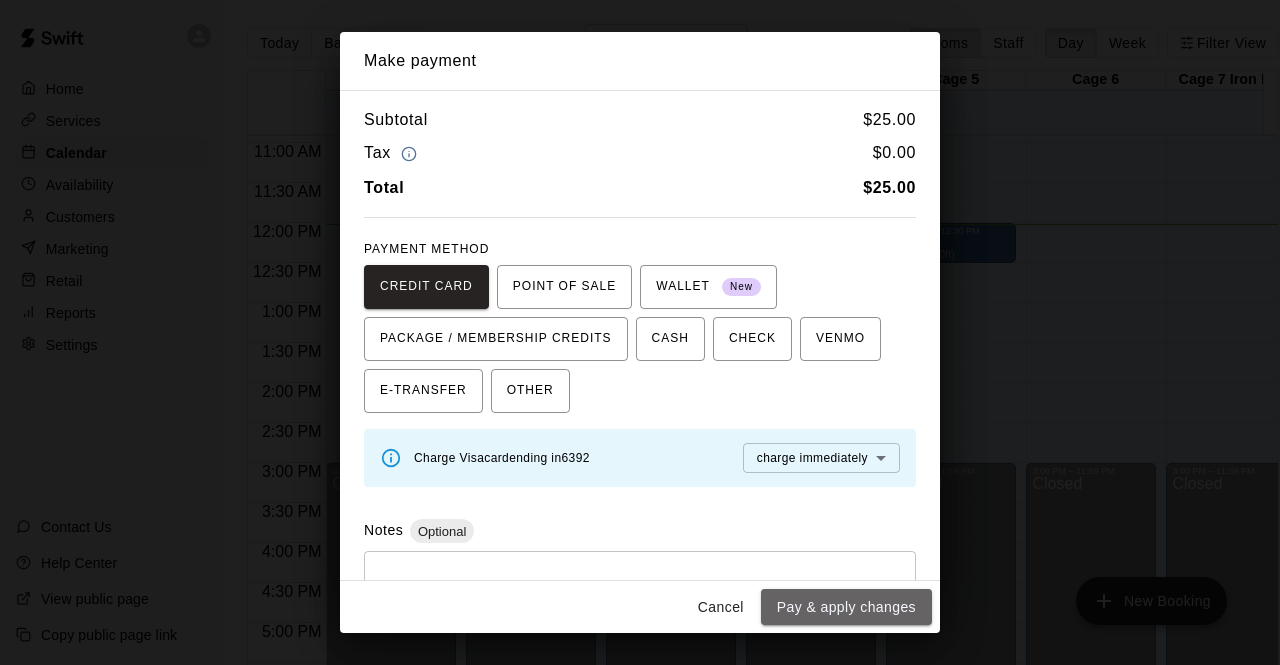 click on "Pay & apply changes" at bounding box center [846, 607] 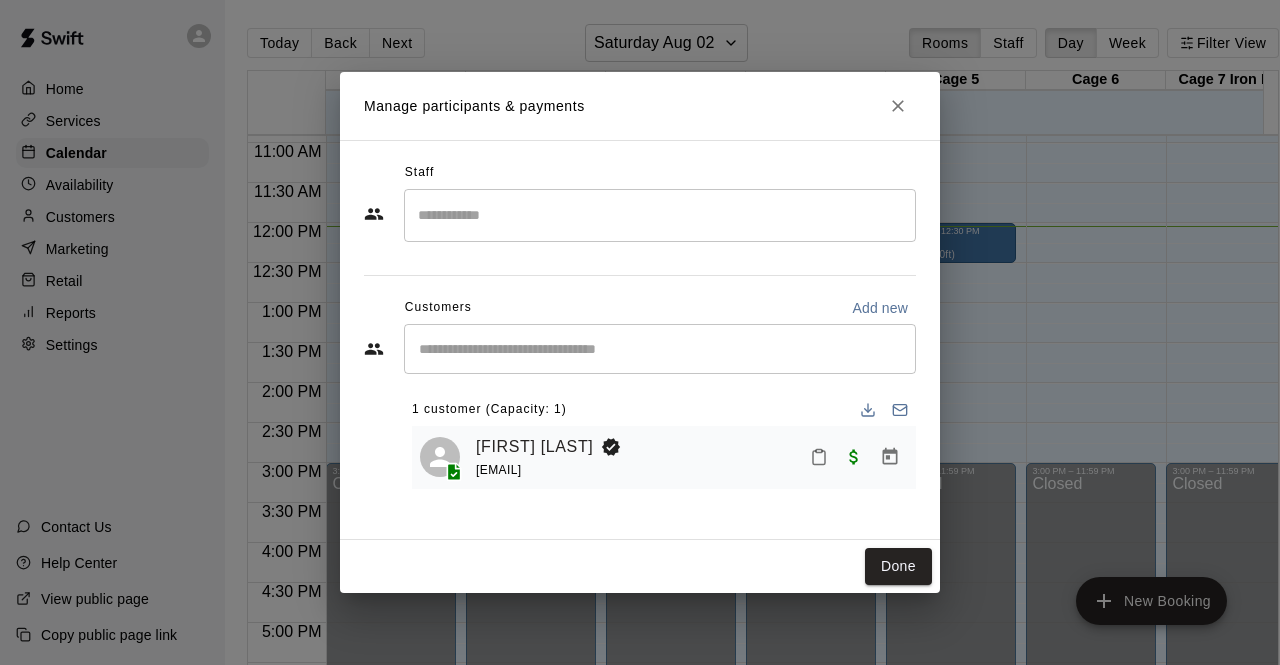 click on "Done" at bounding box center [898, 566] 